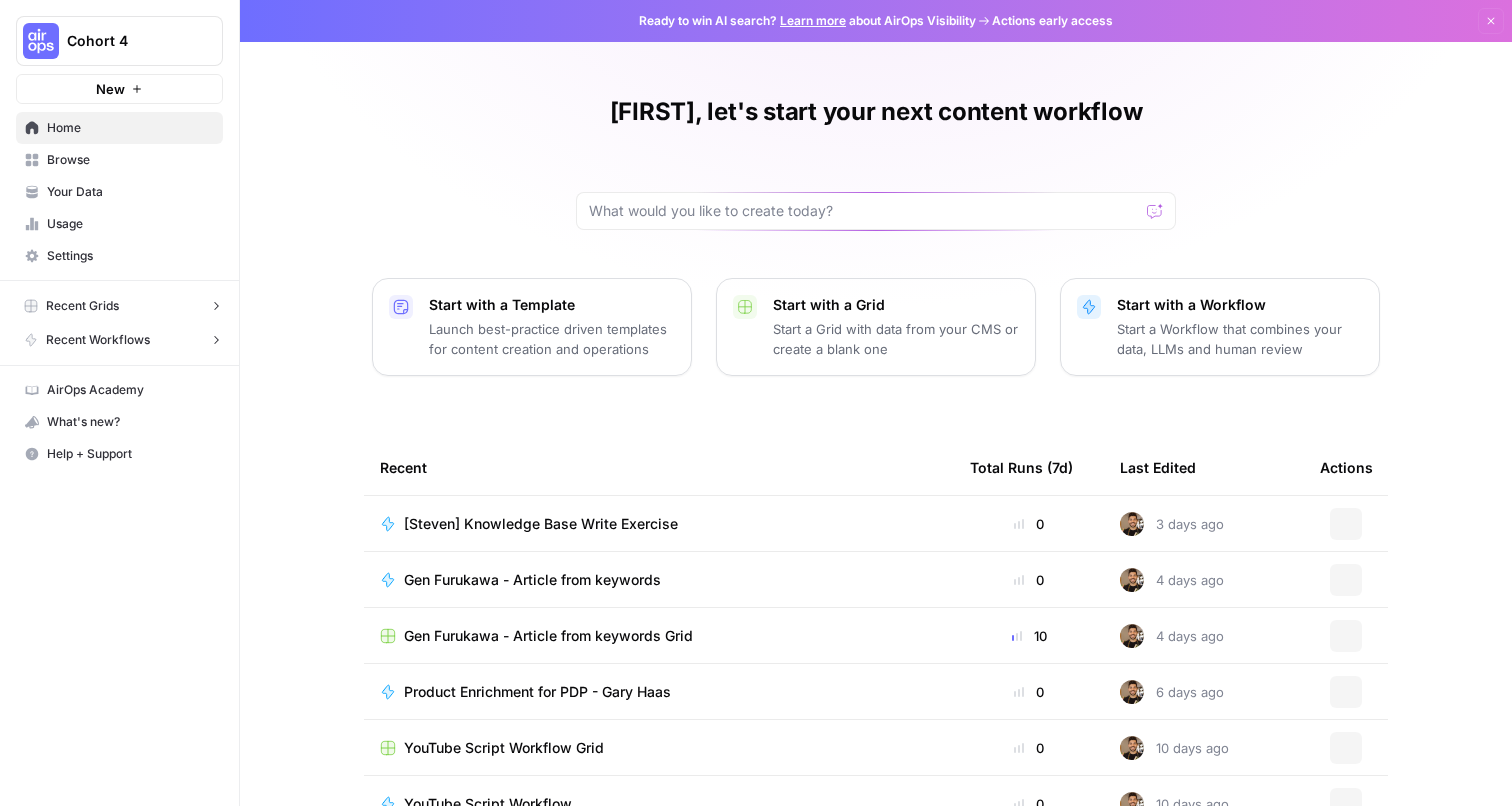 scroll, scrollTop: 0, scrollLeft: 0, axis: both 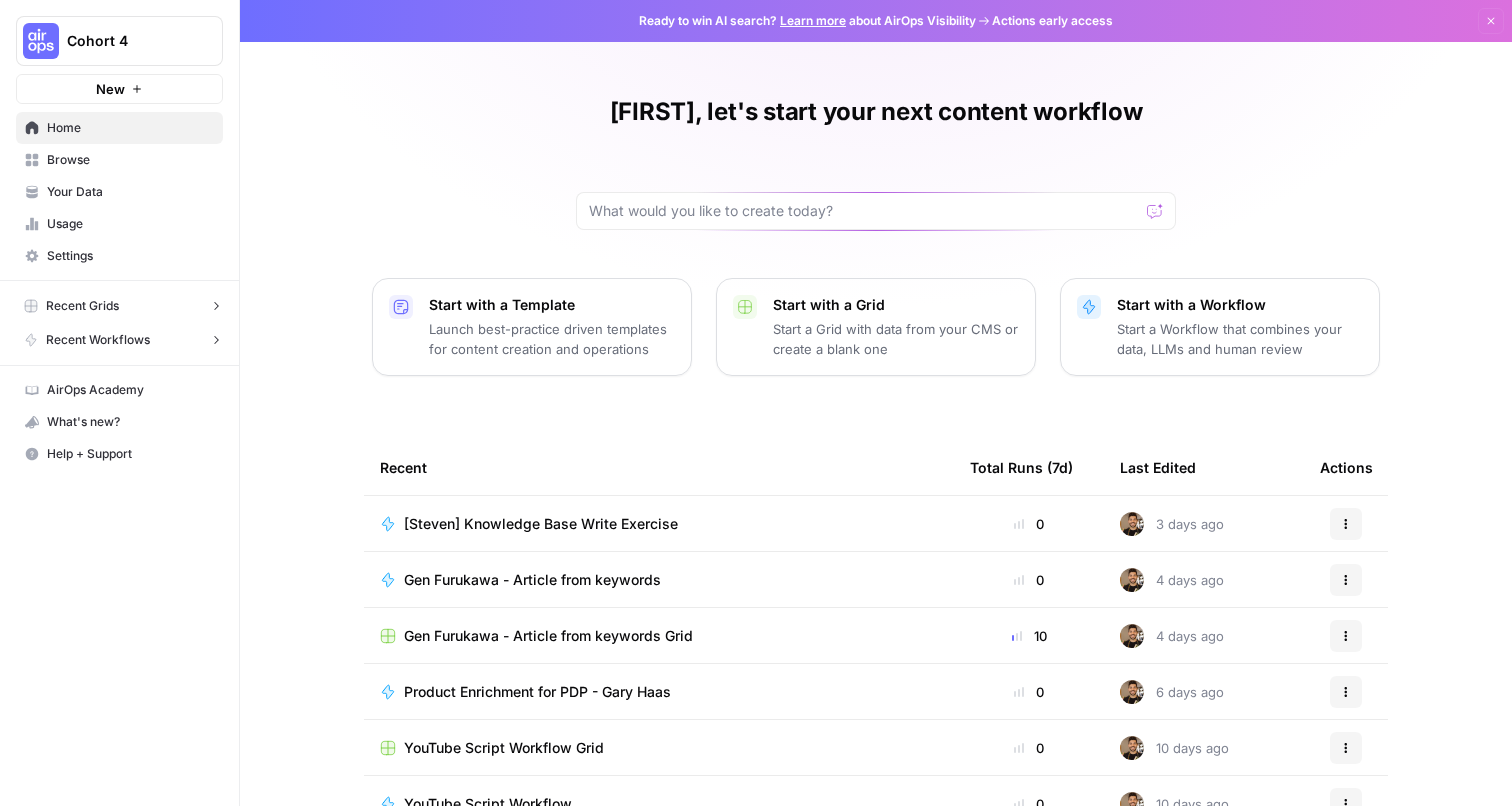 click on "[Steven] Knowledge Base Write Exercise" at bounding box center [541, 524] 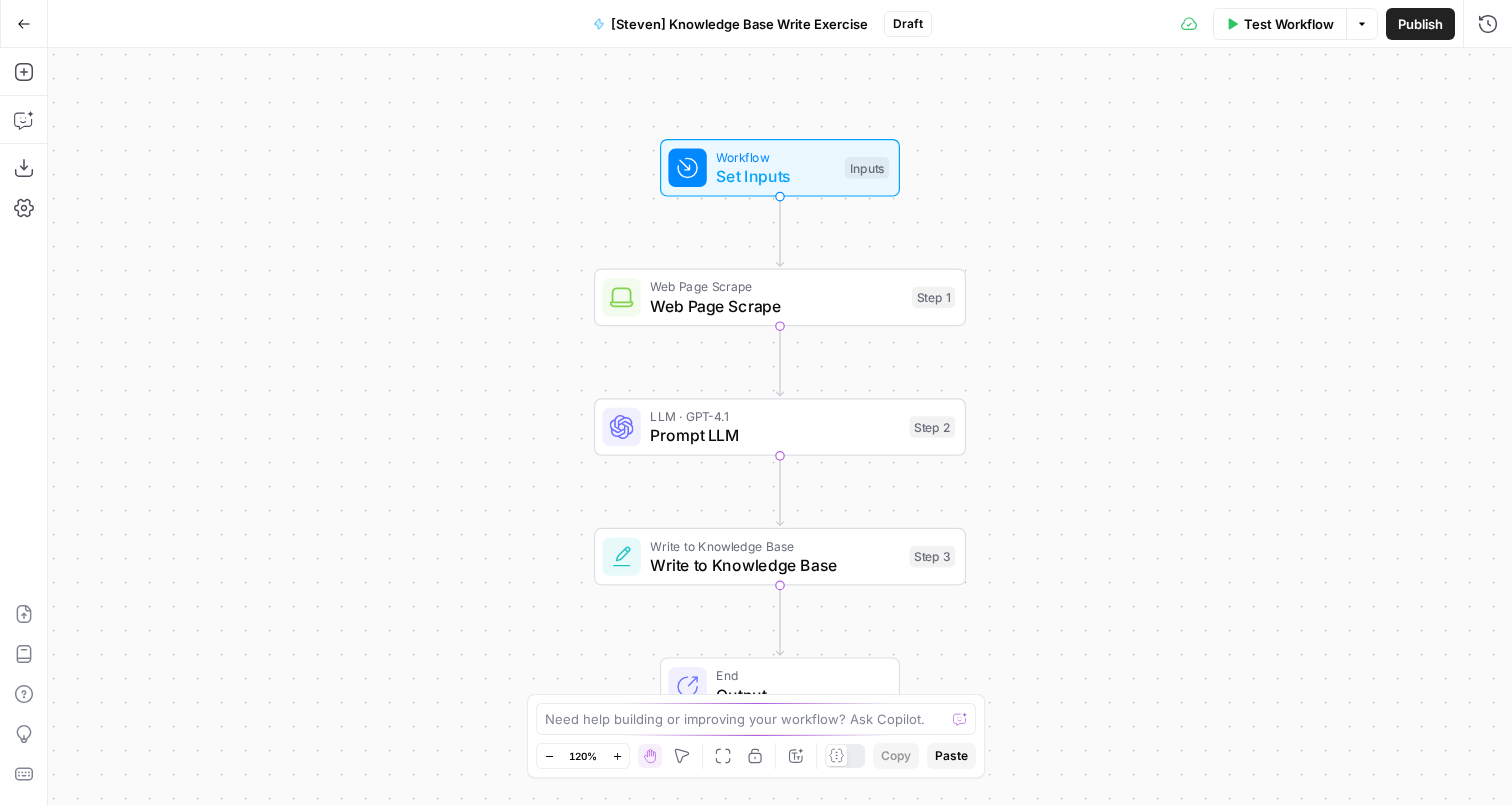 click on "Go Back" at bounding box center [24, 24] 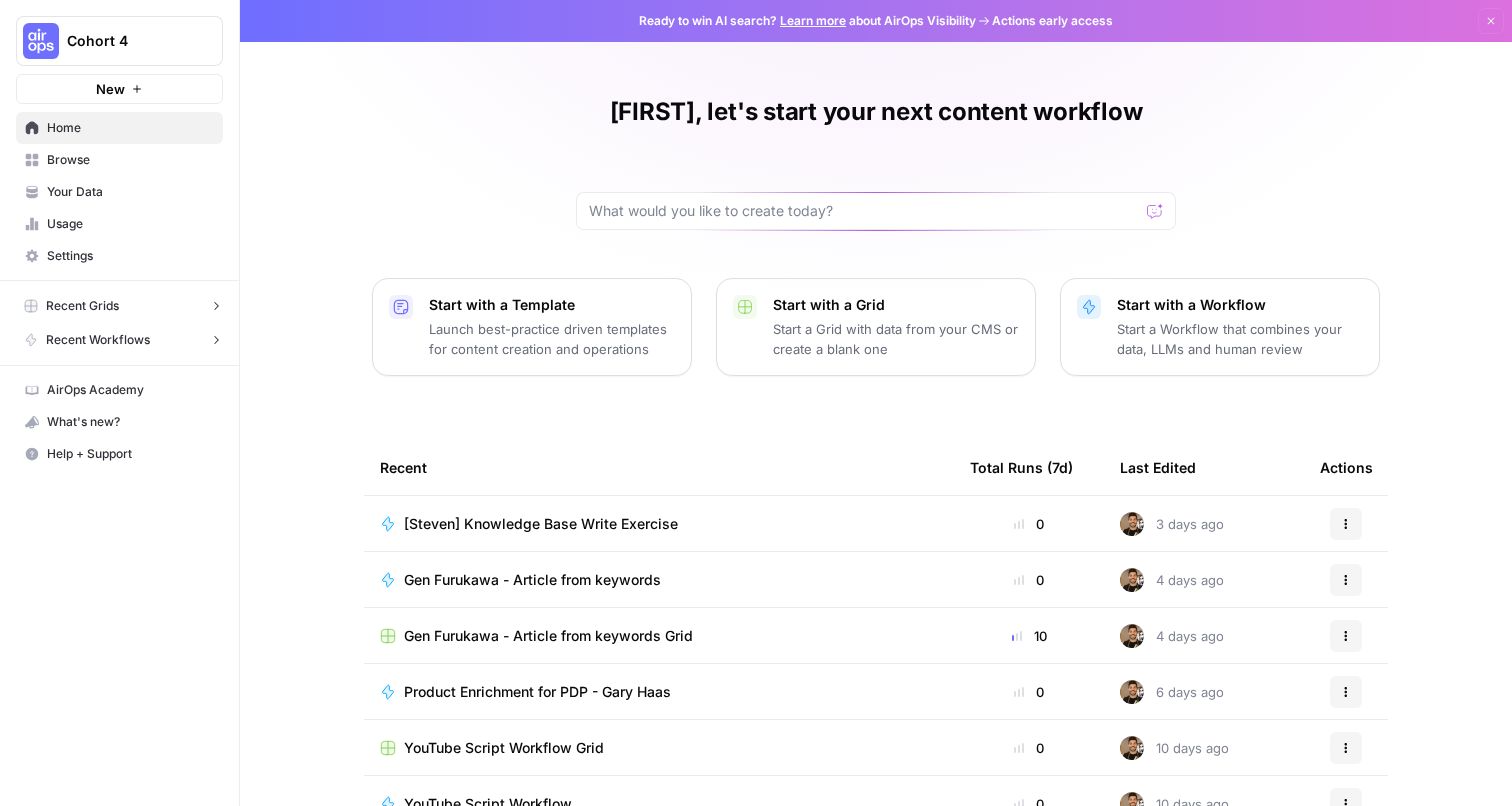 click 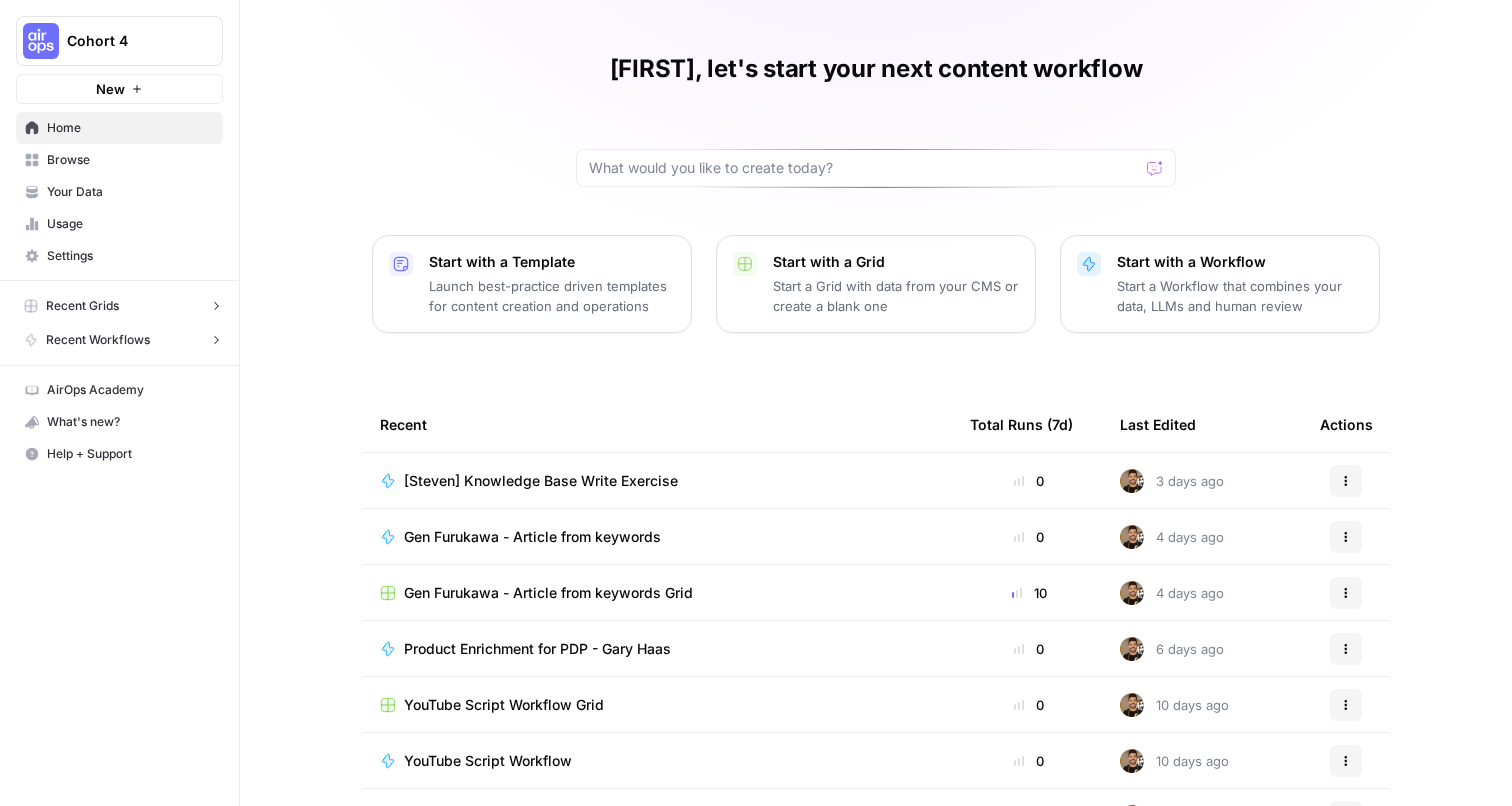 scroll, scrollTop: 55, scrollLeft: 0, axis: vertical 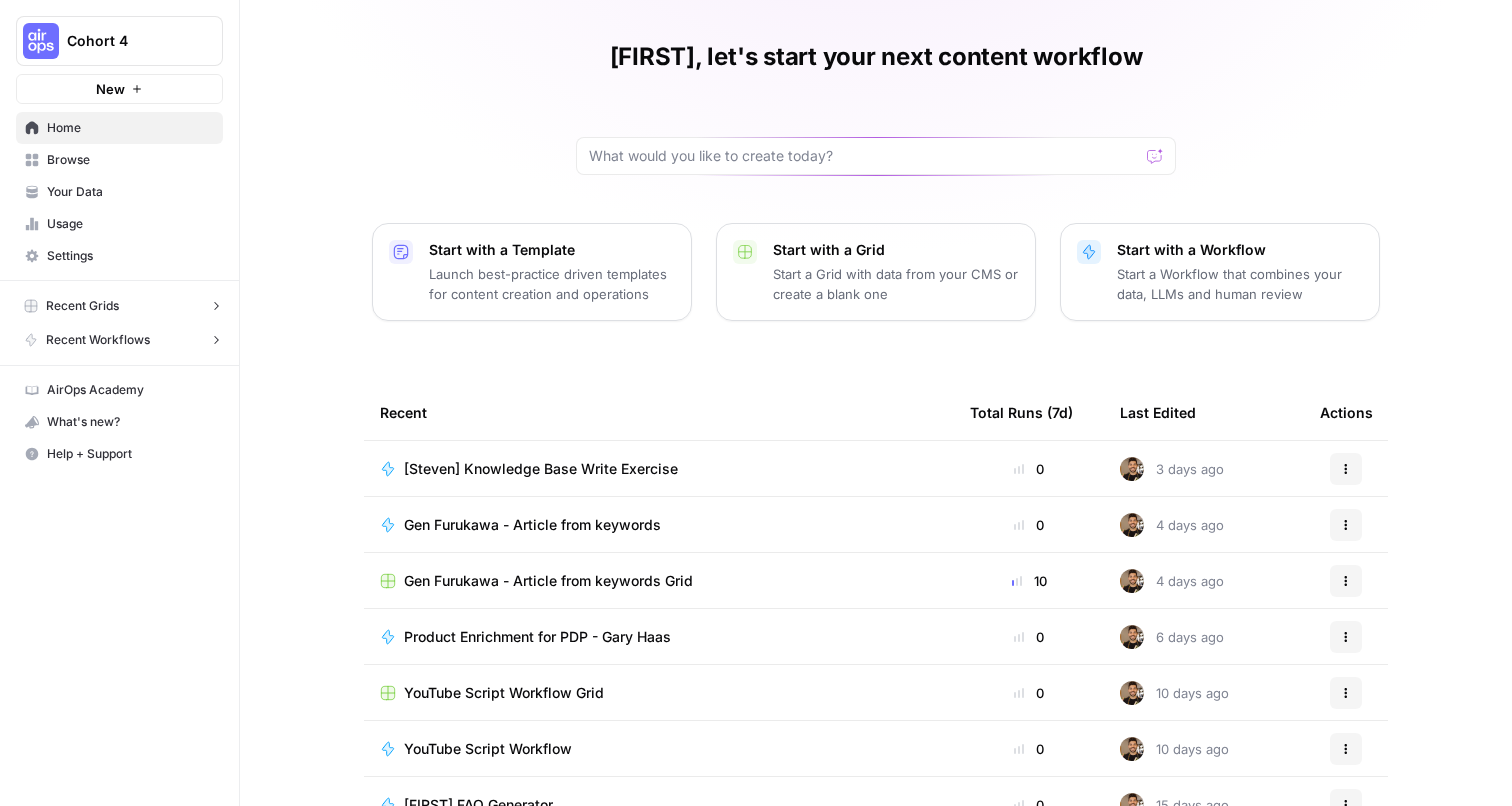 click on "[Steven] Knowledge Base Write Exercise" at bounding box center (541, 469) 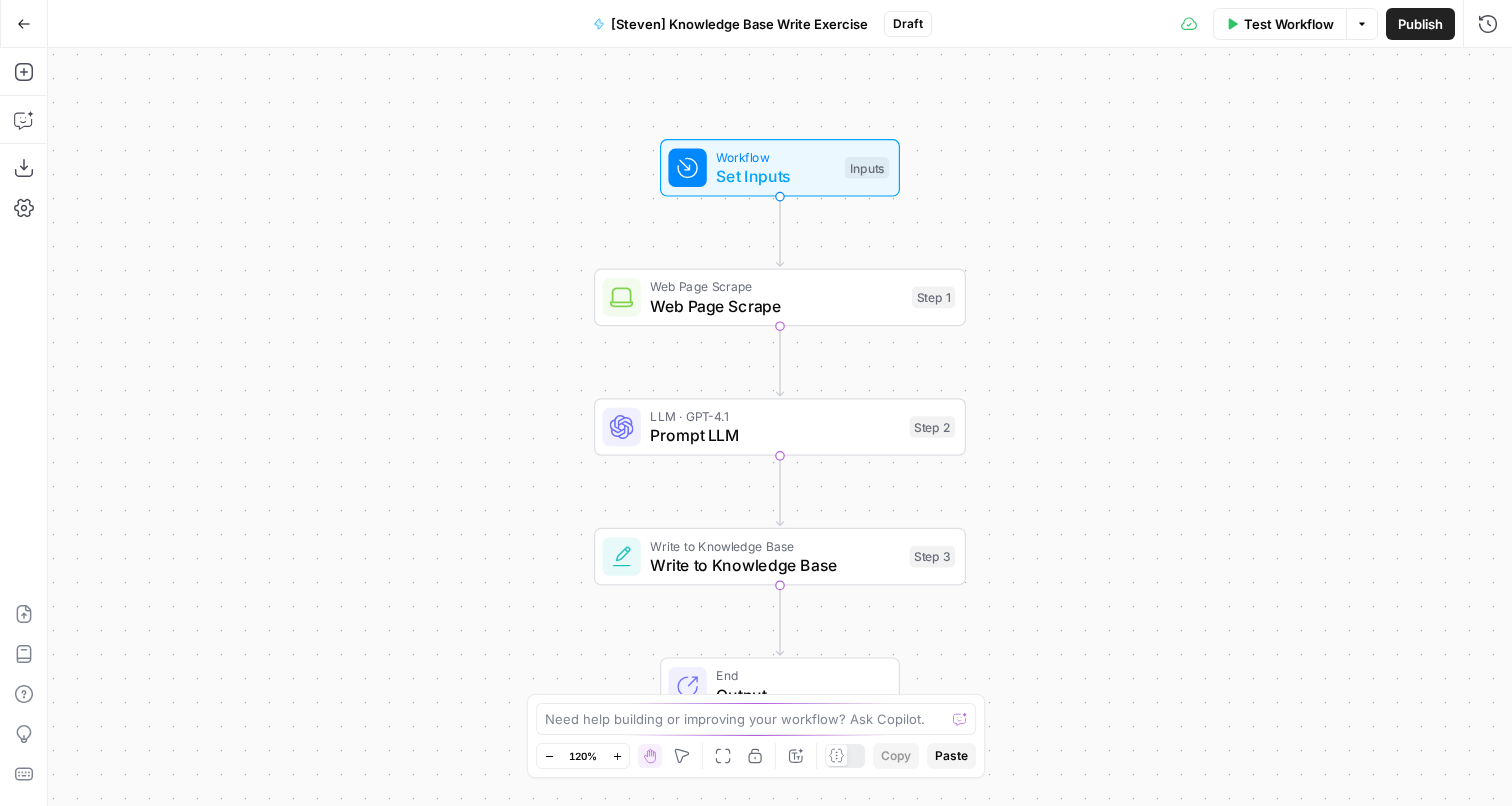 click on "Go Back" at bounding box center (24, 24) 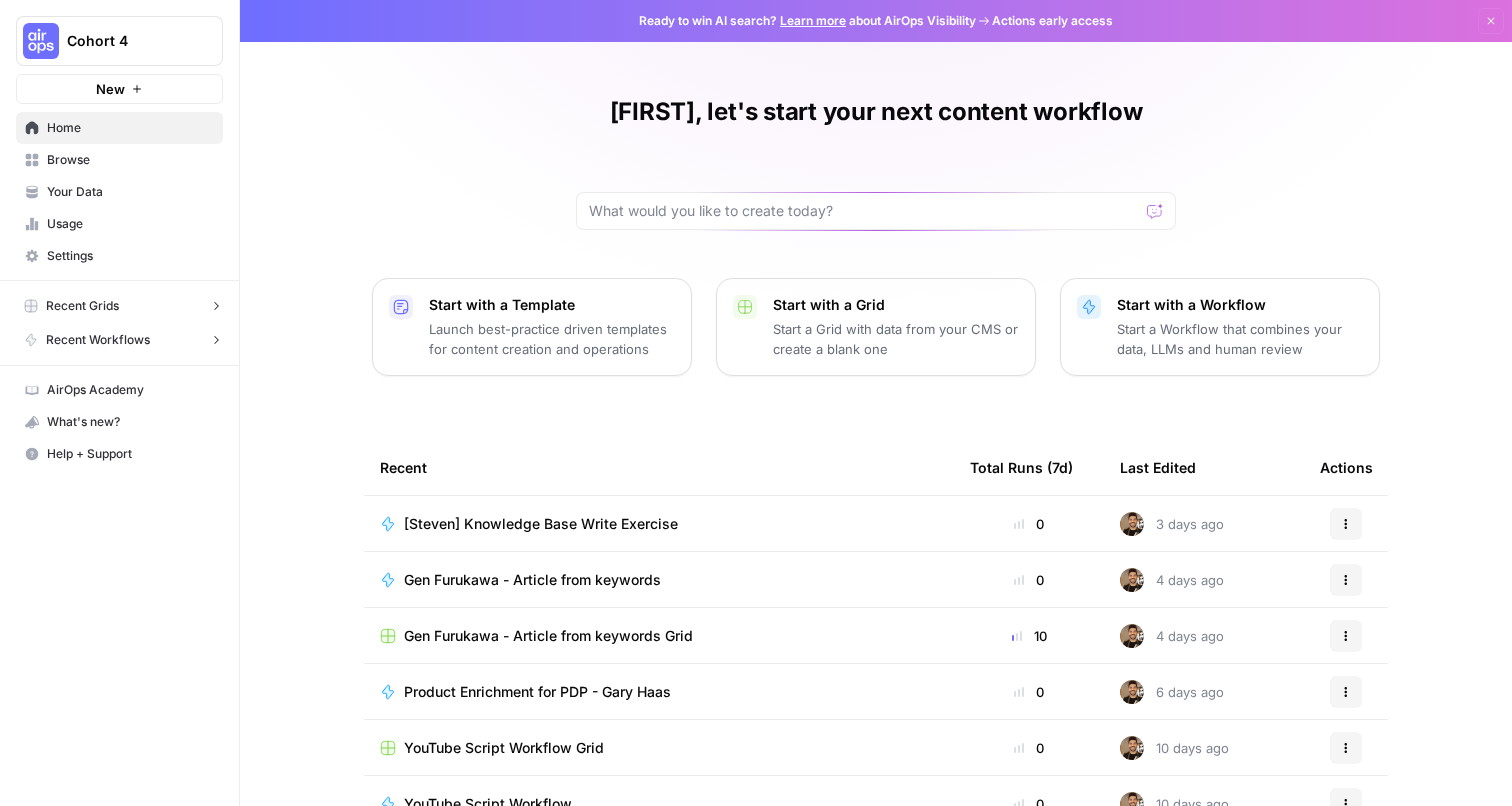 click on "Cohort 4" at bounding box center (119, 41) 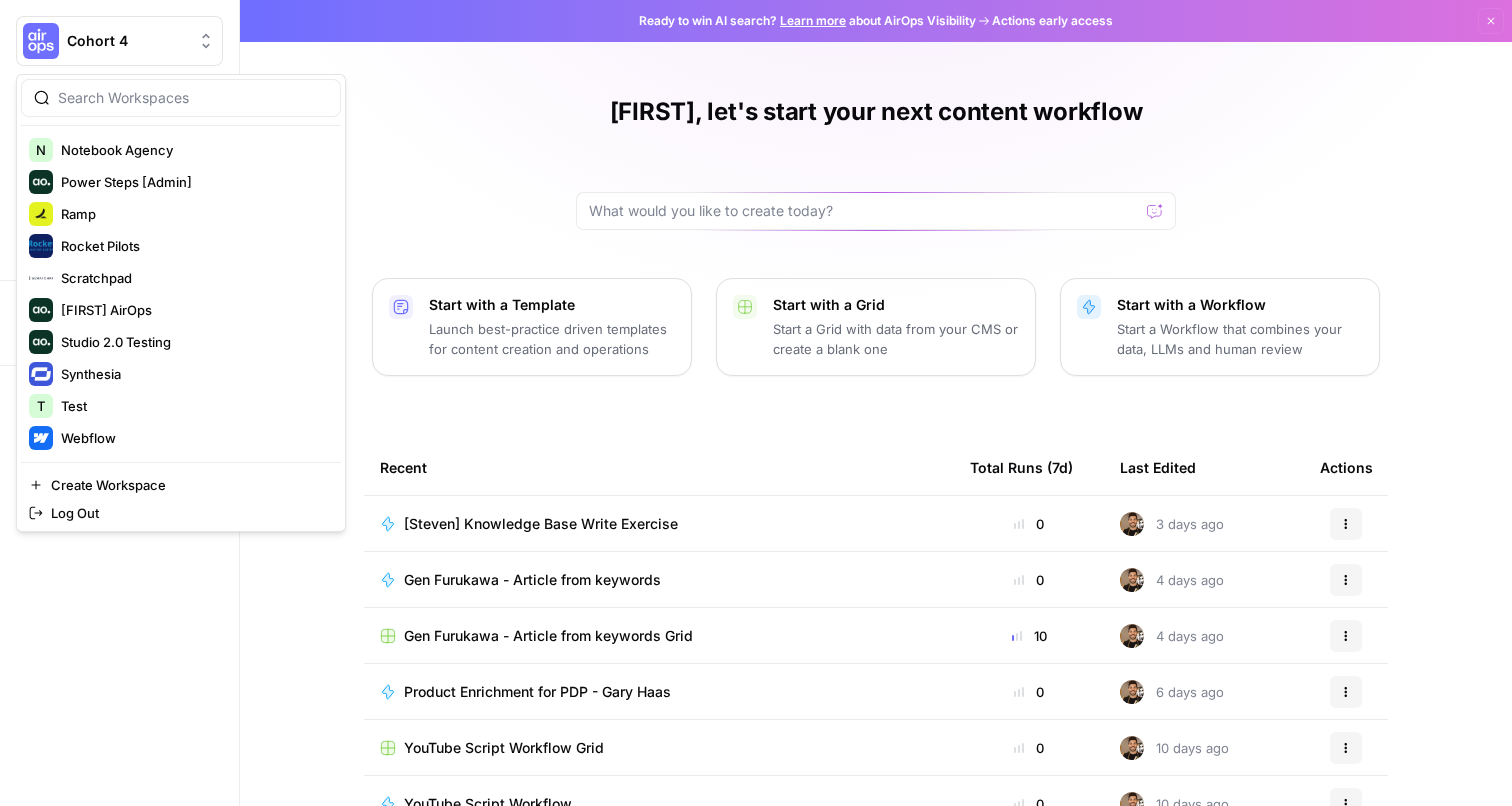 scroll, scrollTop: 576, scrollLeft: 0, axis: vertical 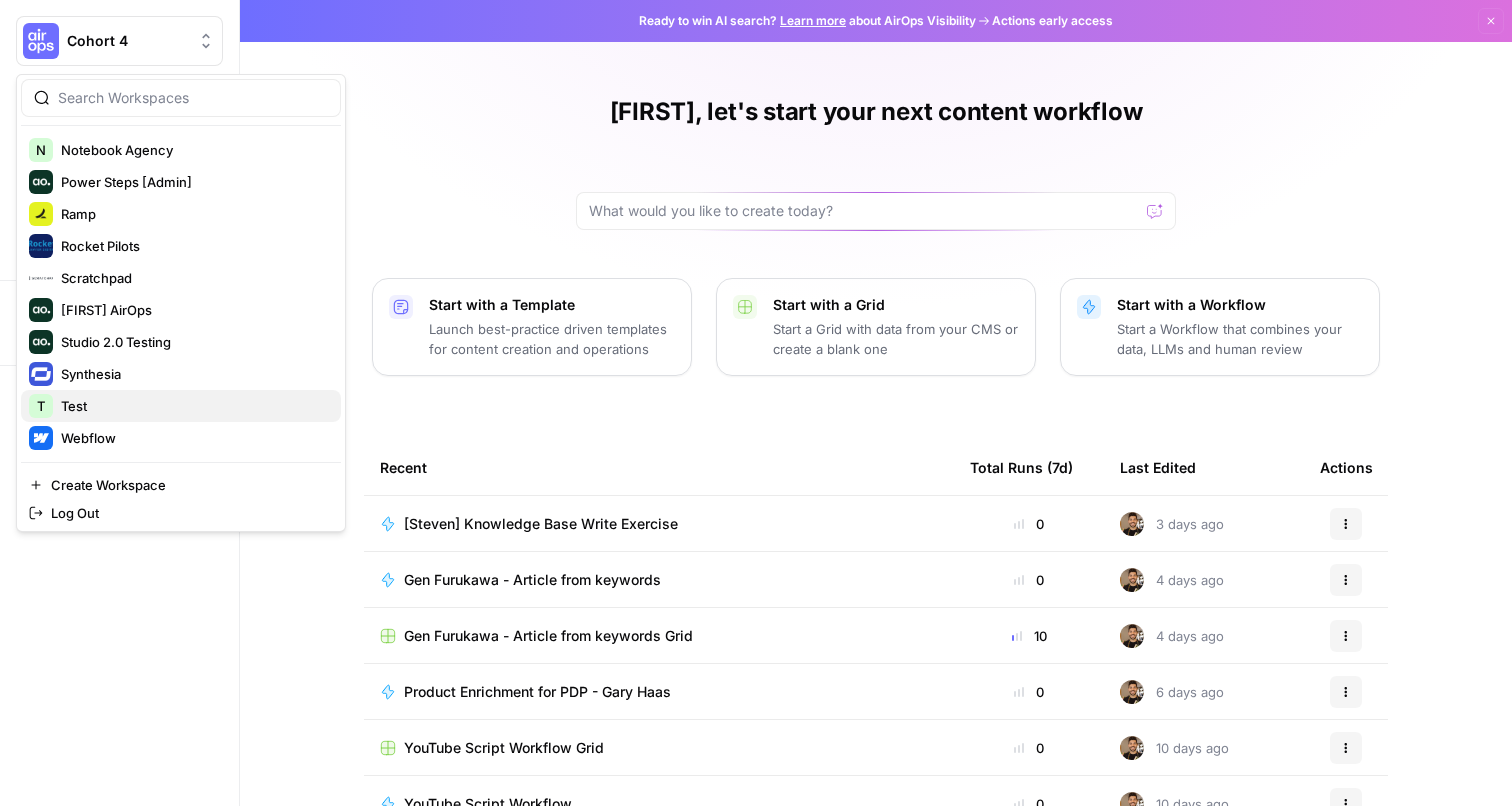 click on "Test" at bounding box center (193, 406) 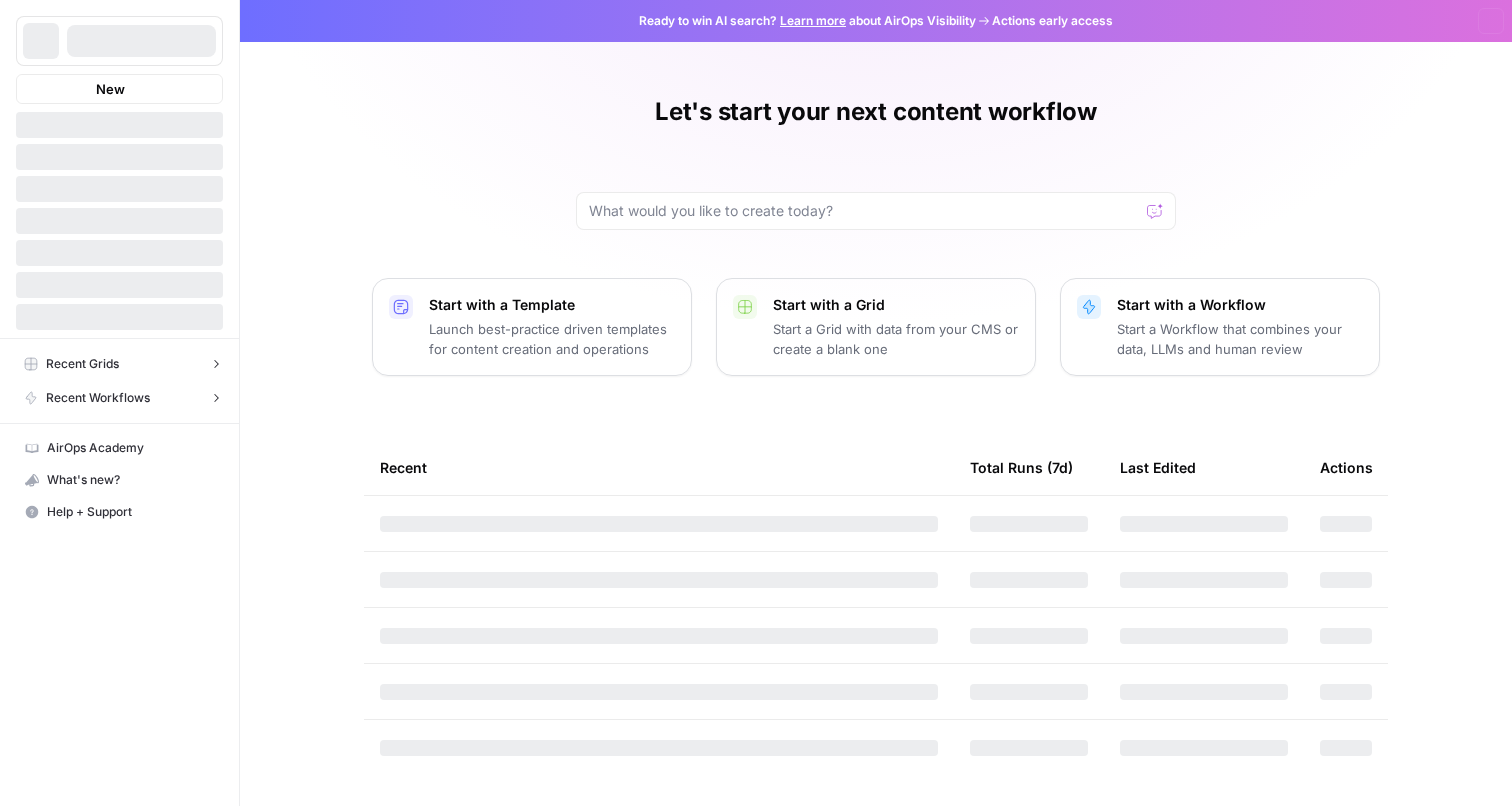scroll, scrollTop: 0, scrollLeft: 0, axis: both 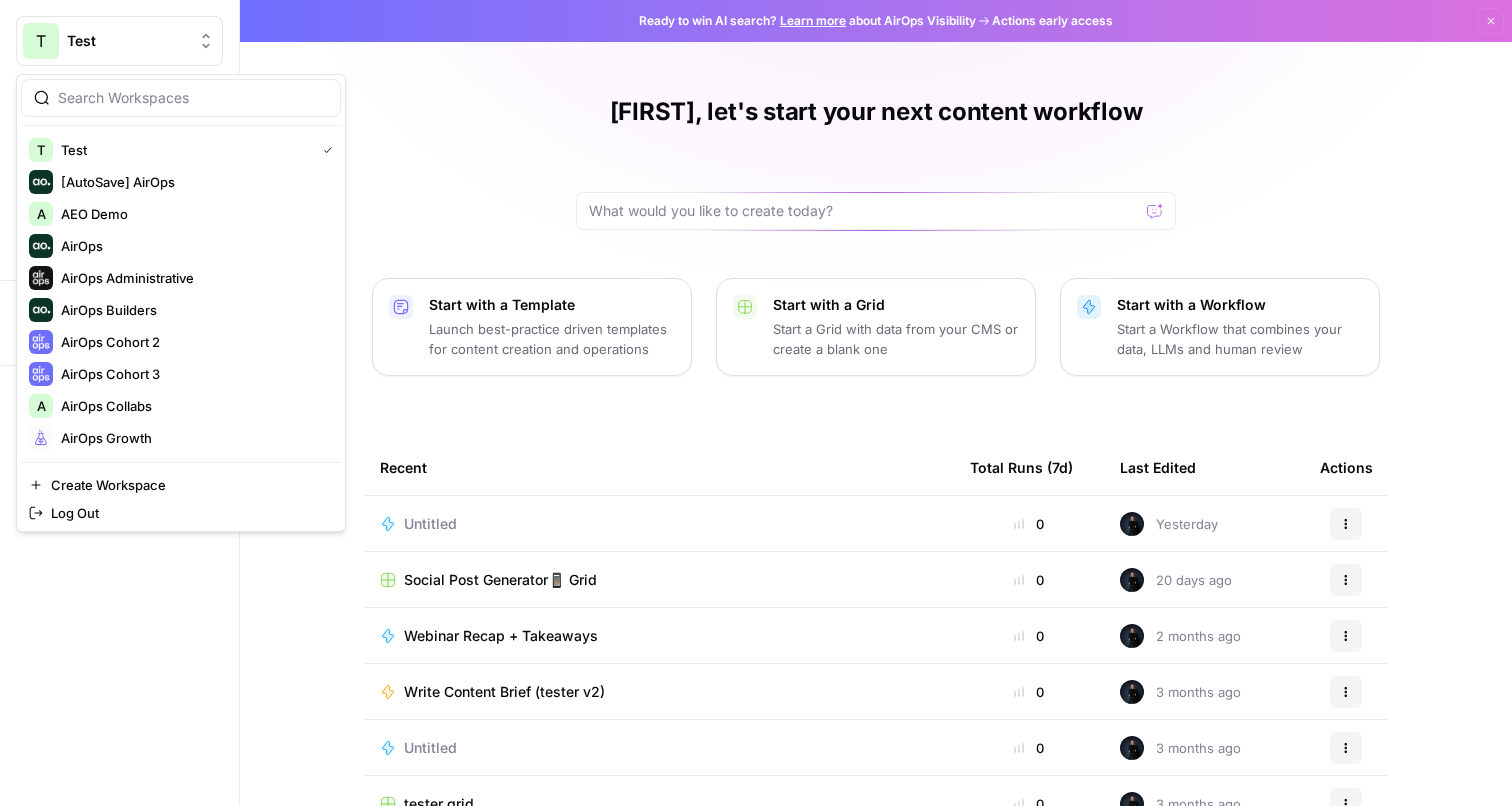 click on "T Test" at bounding box center (119, 41) 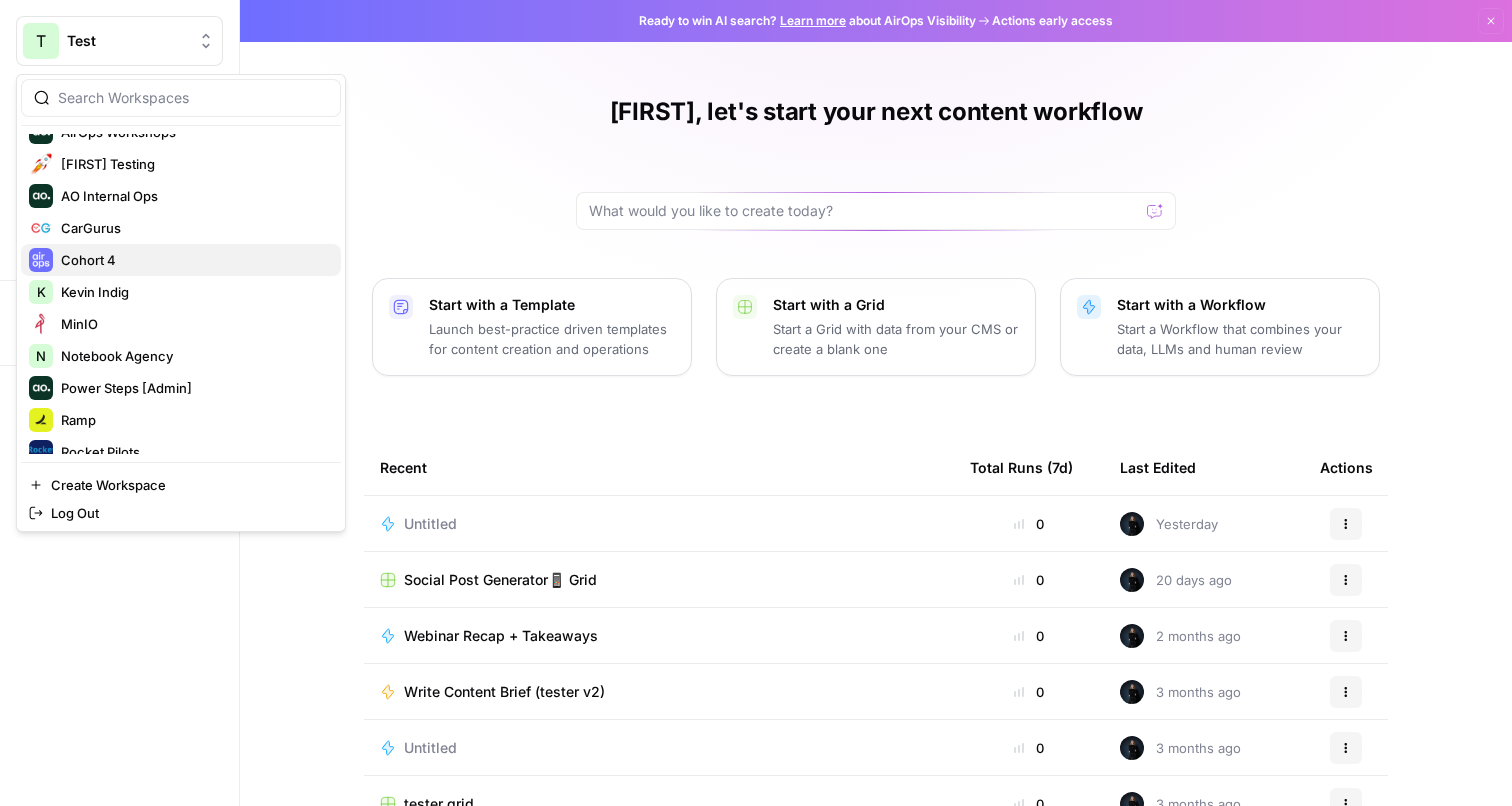 scroll, scrollTop: 407, scrollLeft: 0, axis: vertical 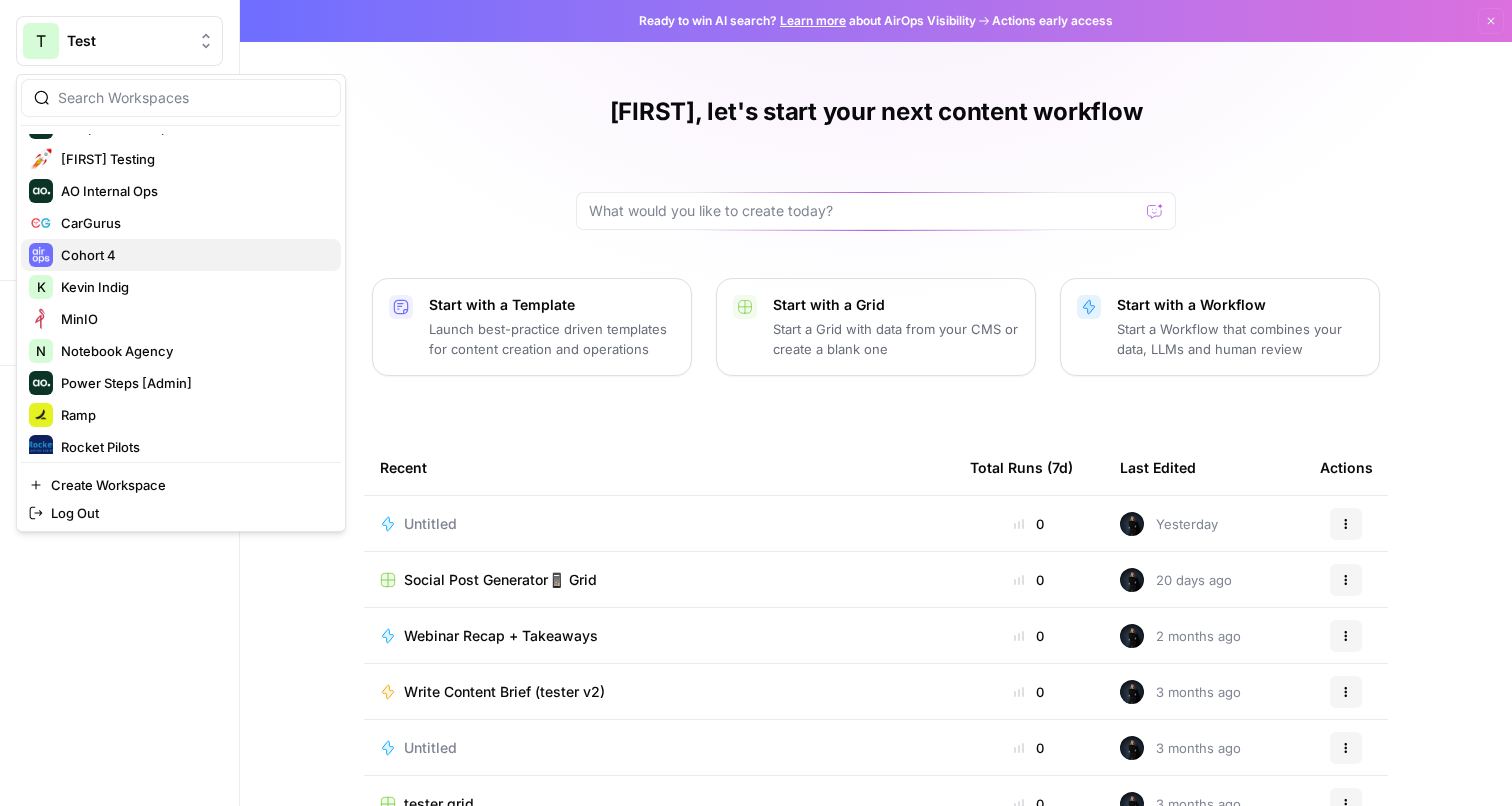 click on "Cohort 4" at bounding box center [193, 255] 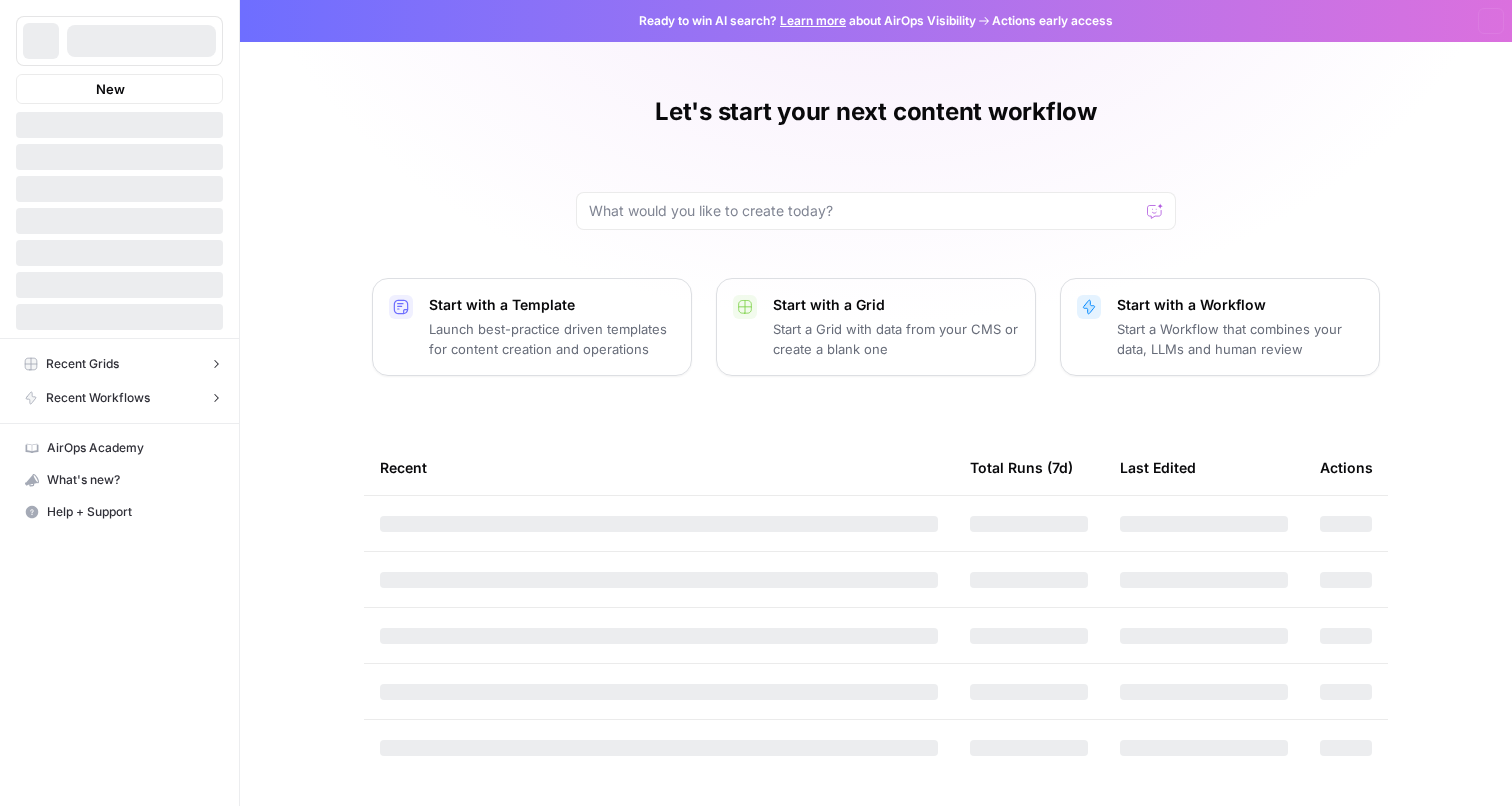scroll, scrollTop: 0, scrollLeft: 0, axis: both 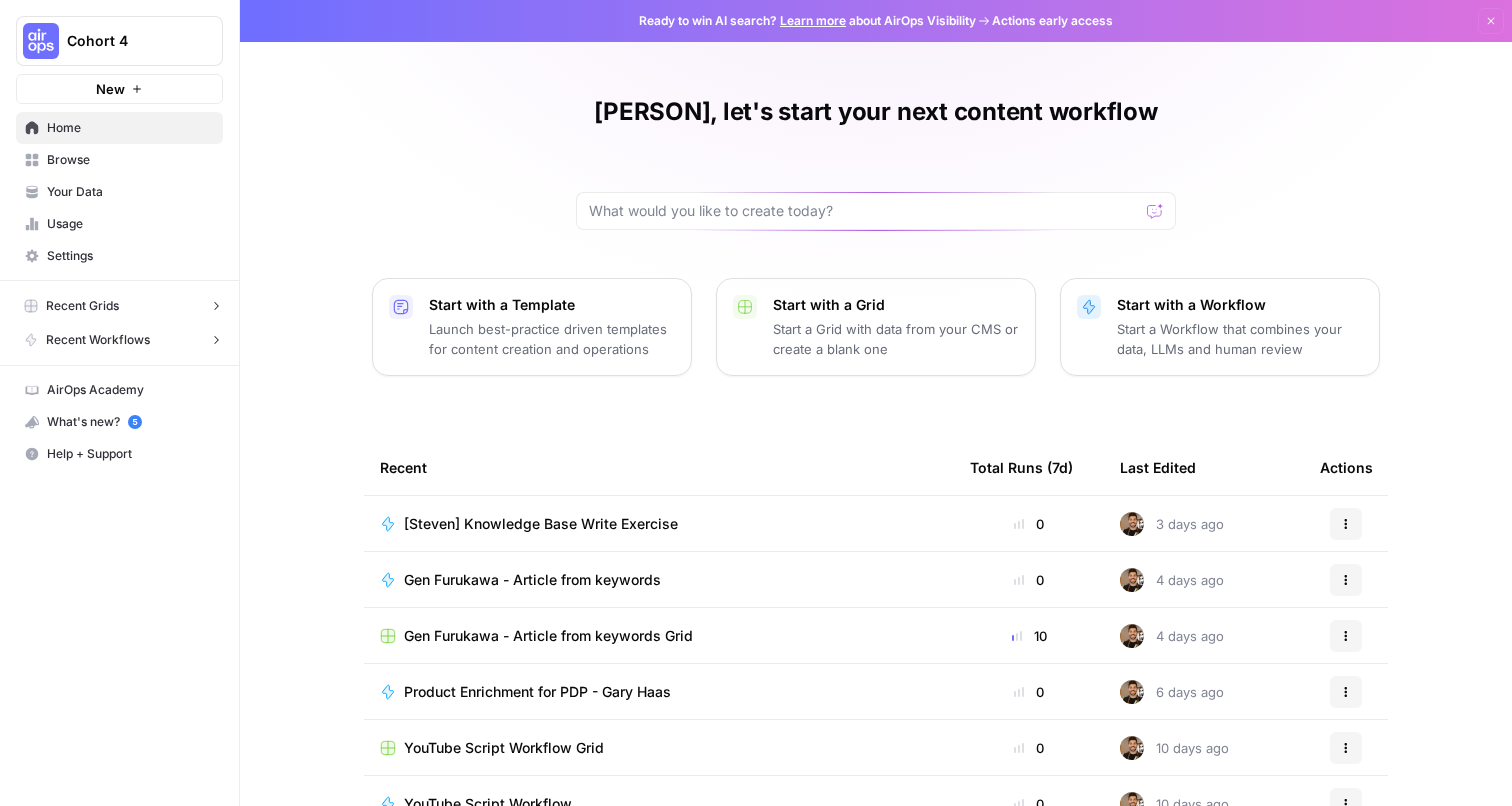 click on "Settings" at bounding box center (130, 256) 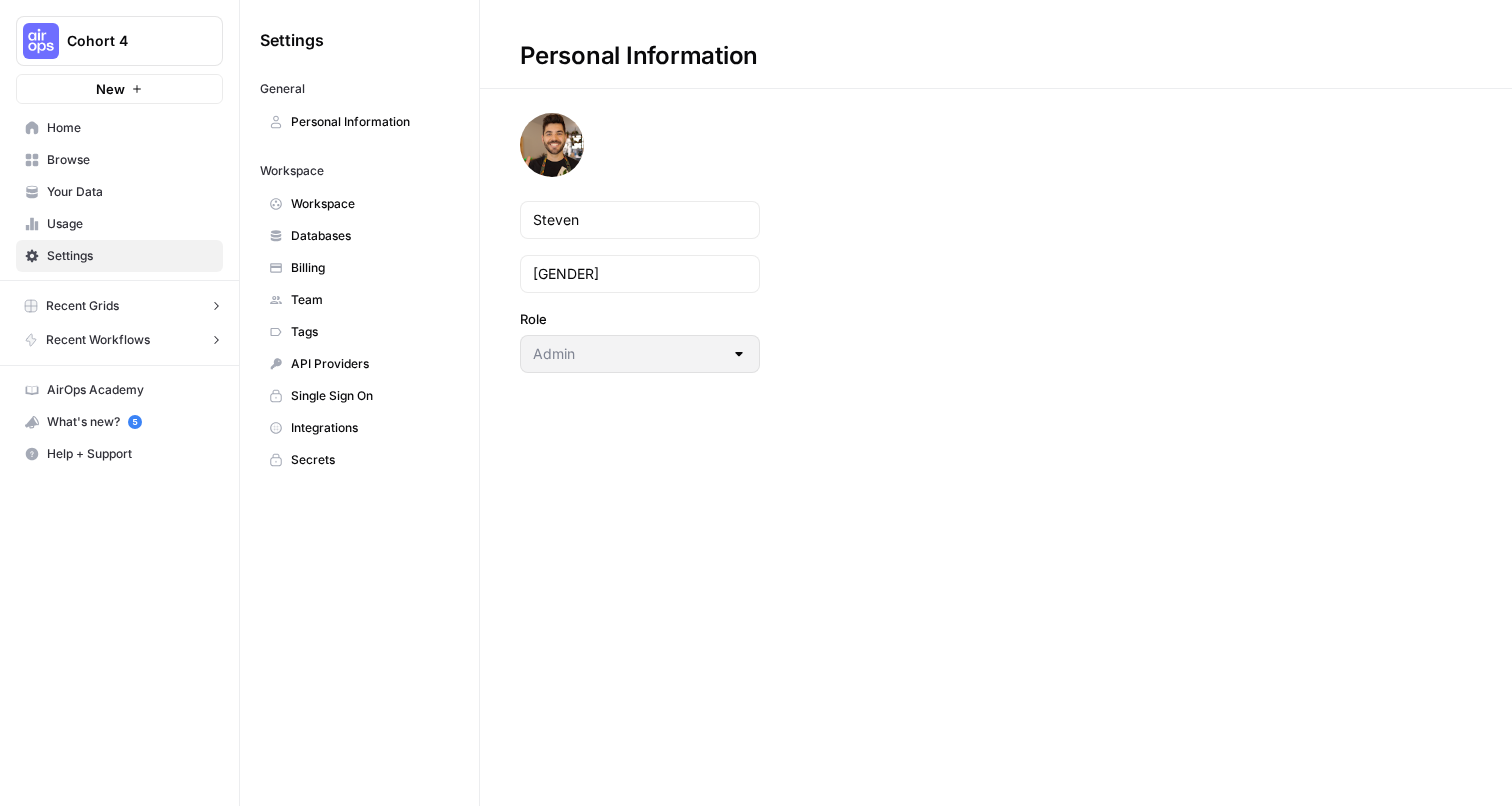 scroll, scrollTop: 0, scrollLeft: 0, axis: both 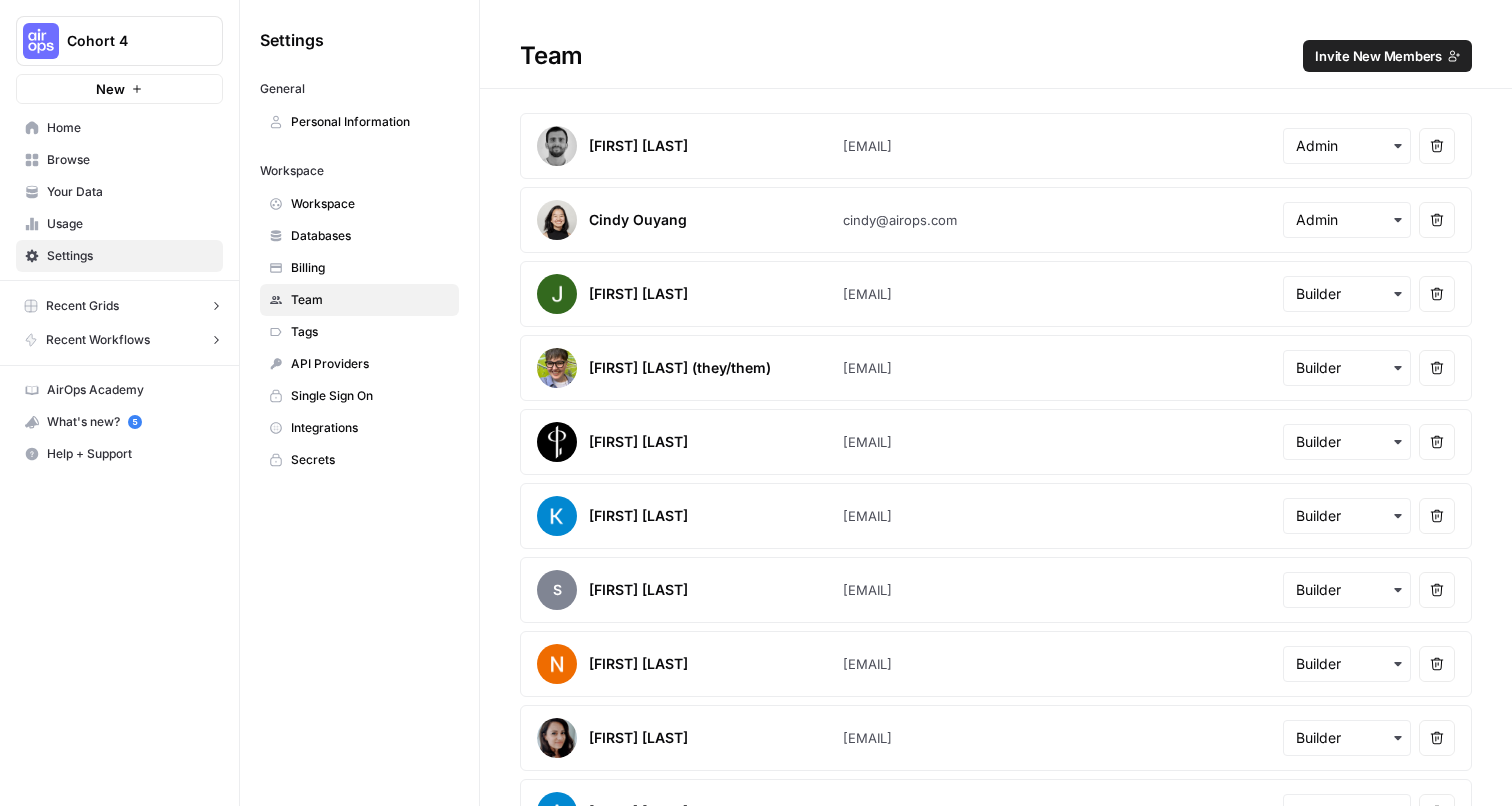 click on "Browse" at bounding box center (130, 160) 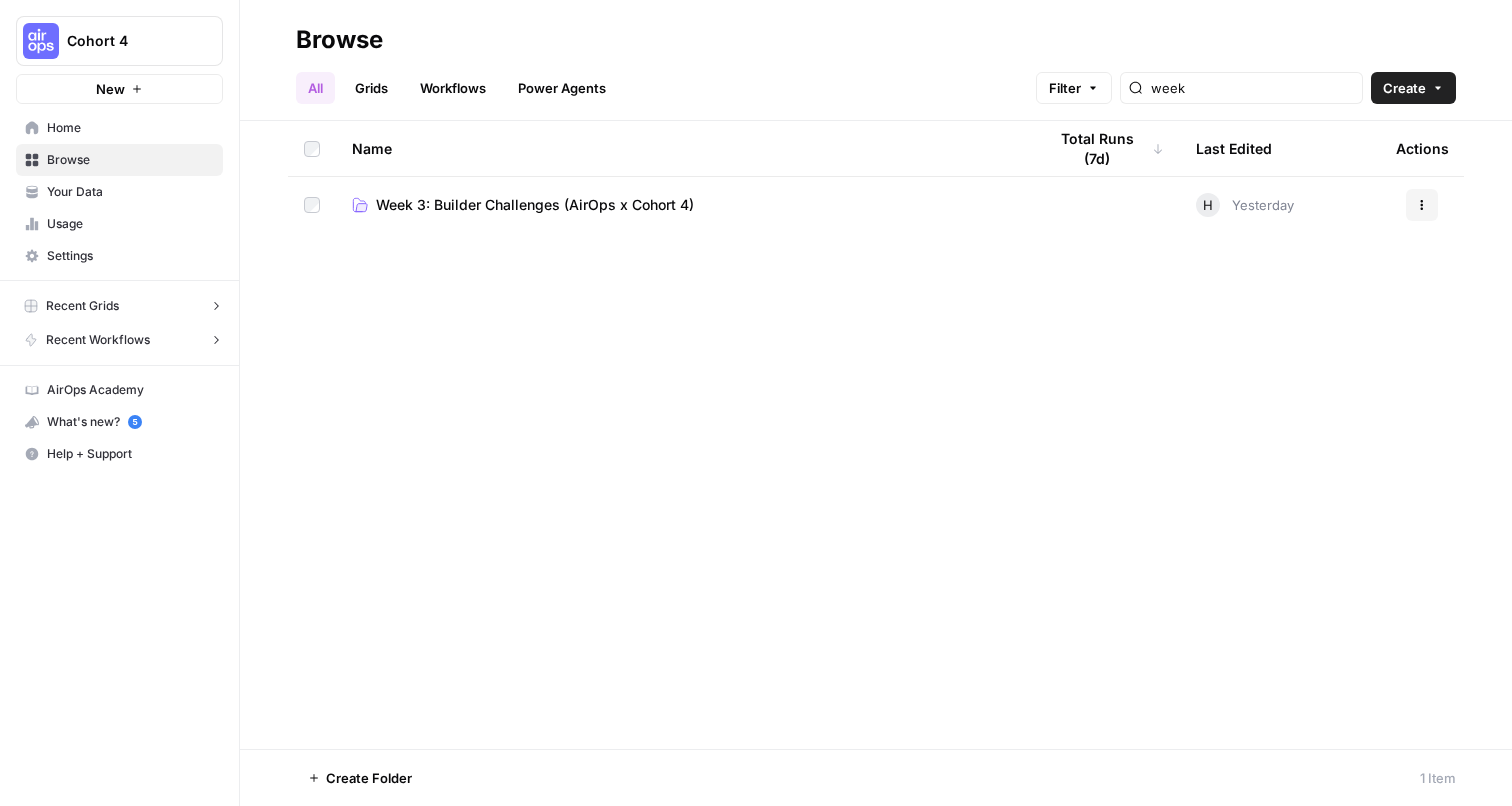 click on "Workflows" at bounding box center [453, 88] 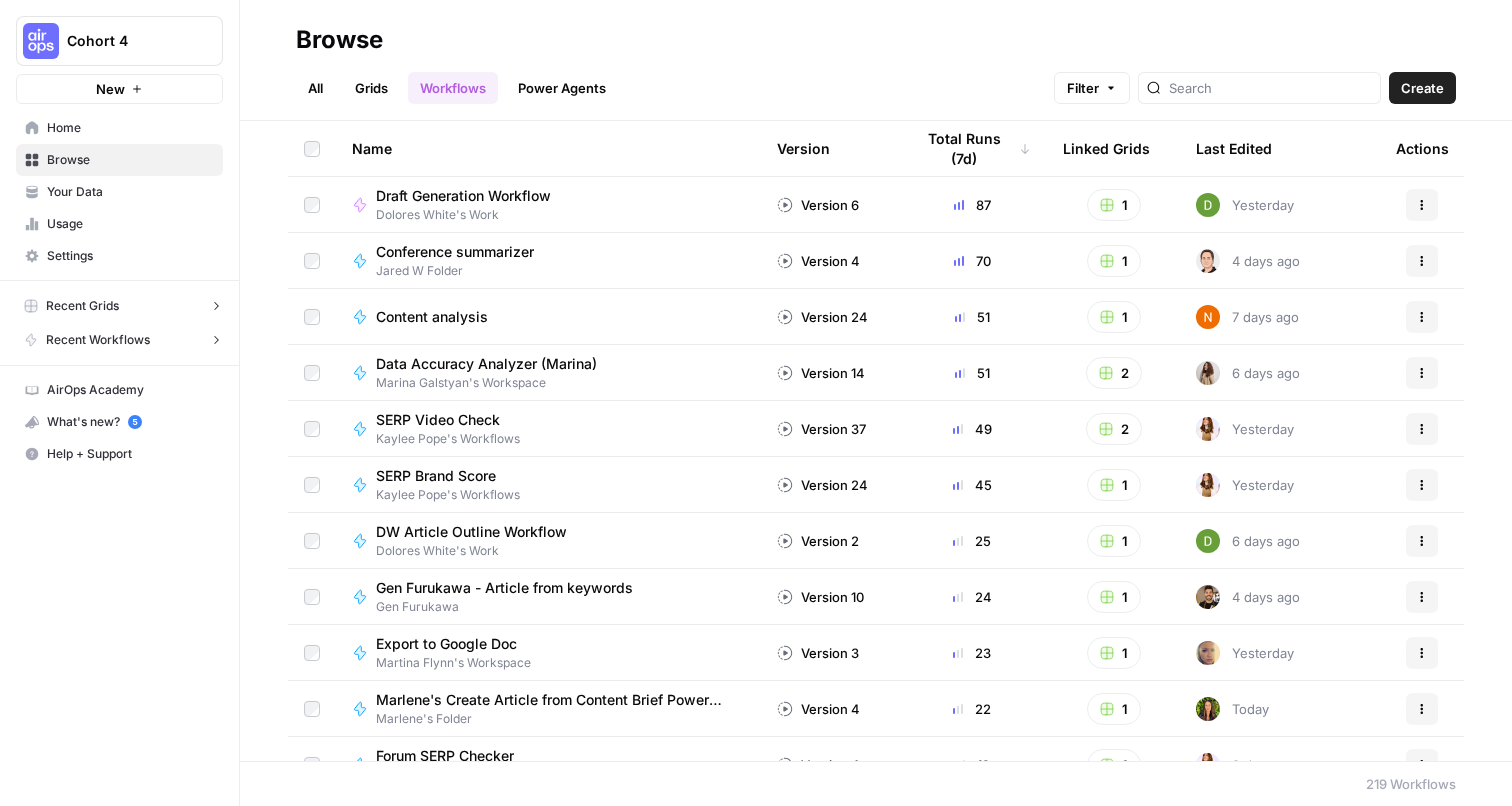 click 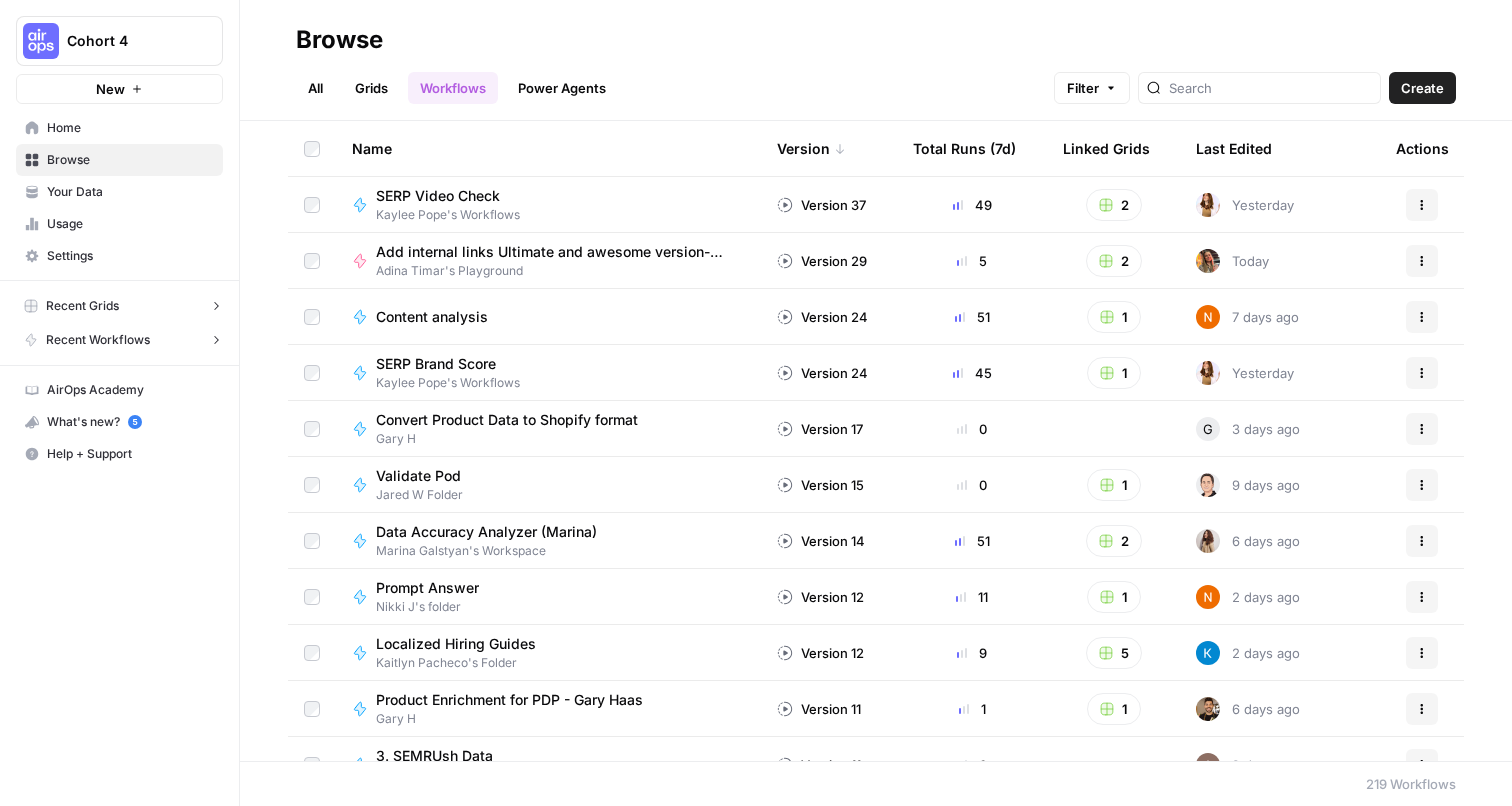 click on "Power Agents" at bounding box center (562, 88) 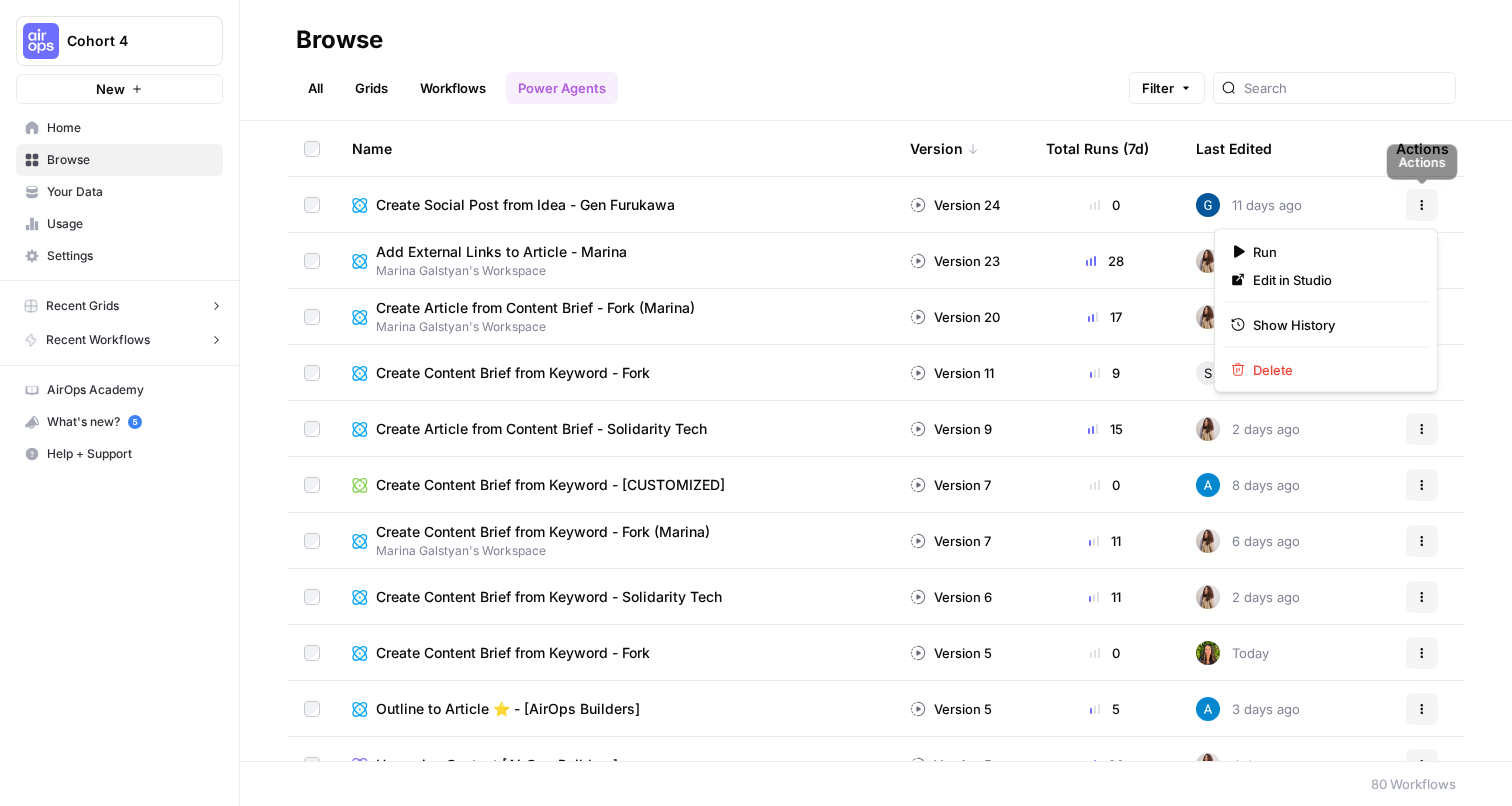click on "Actions" at bounding box center [1422, 205] 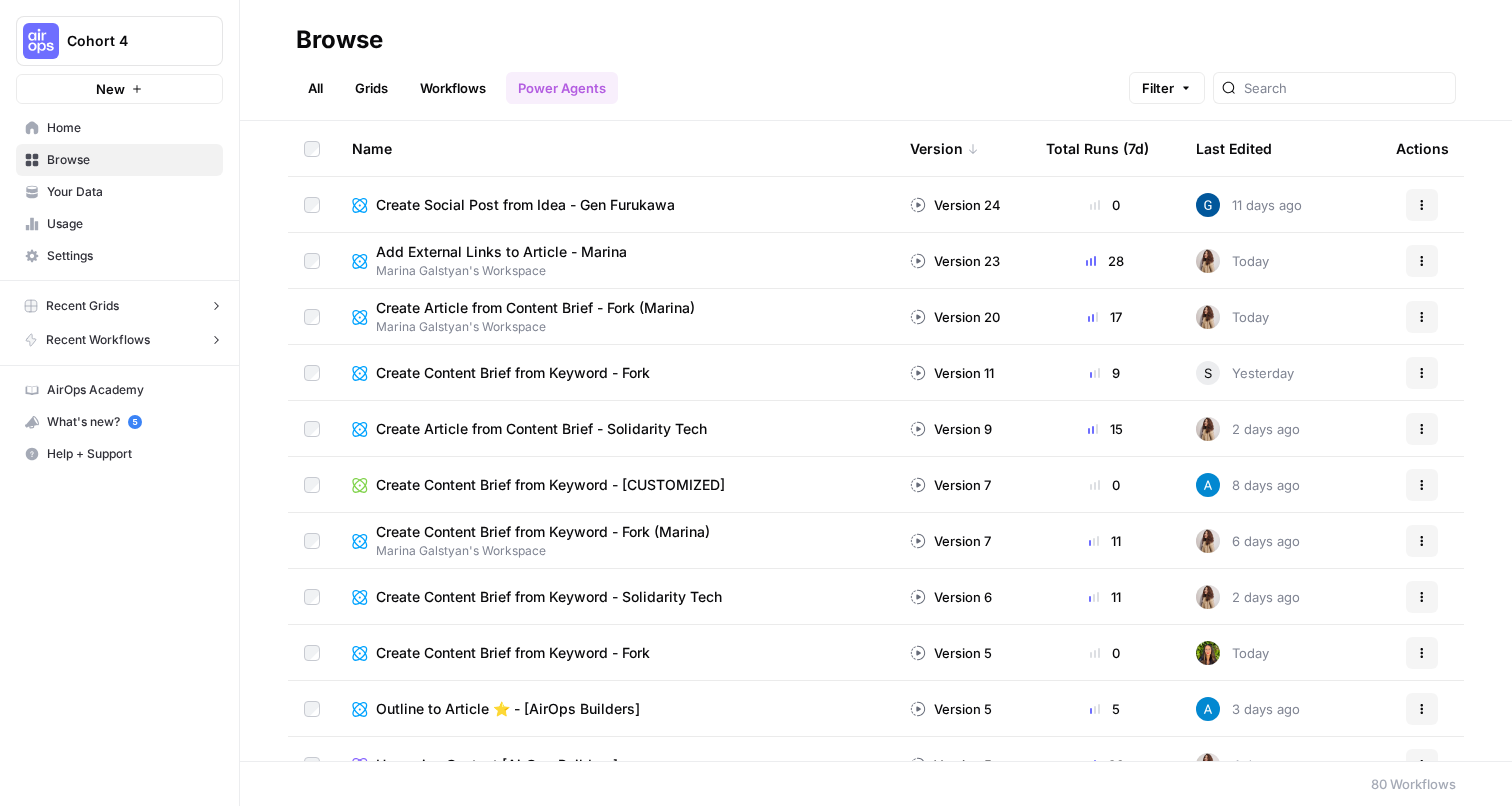 click on "Browse All Grids Workflows Power Agents Filter" at bounding box center [876, 60] 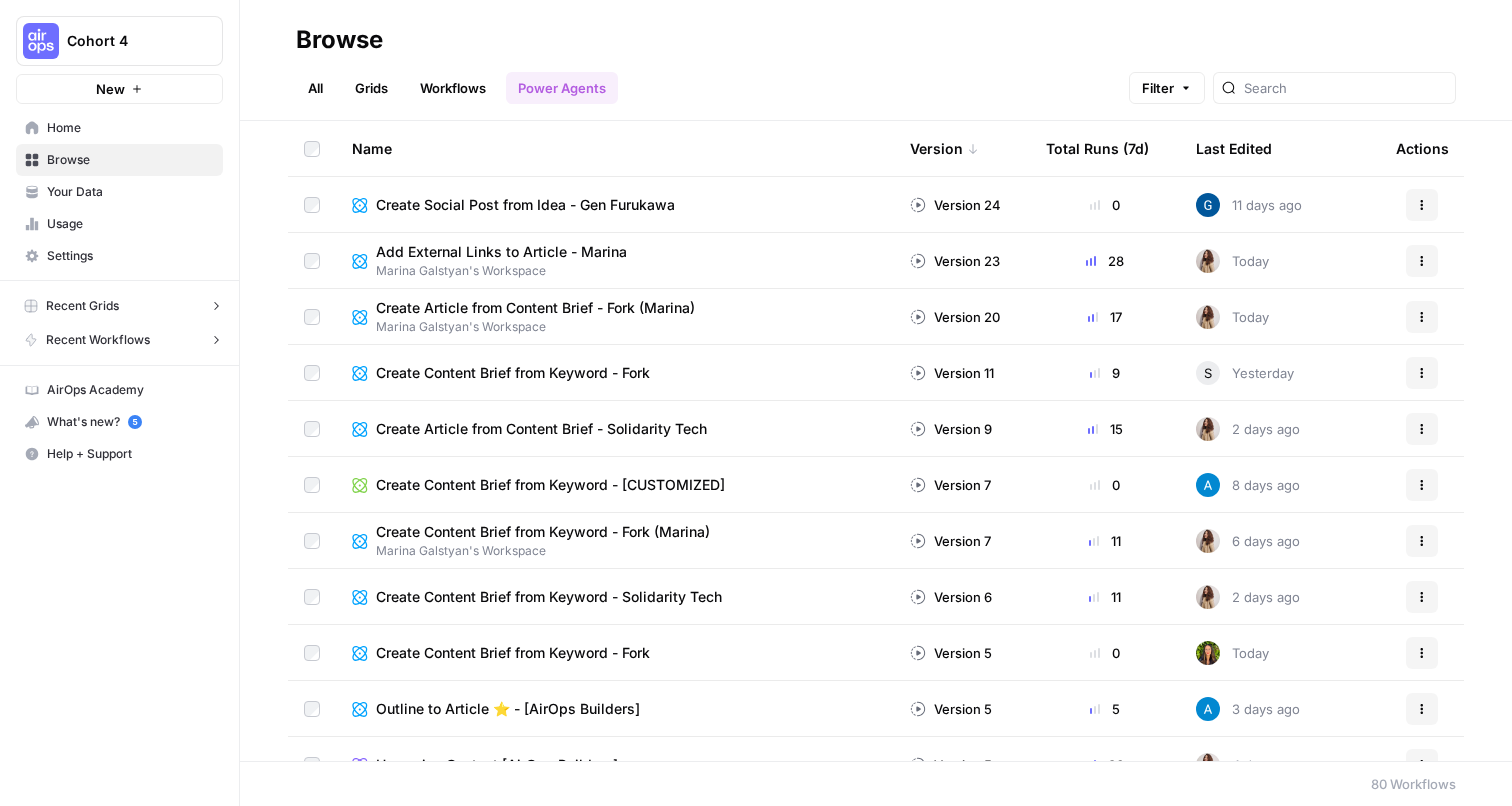 scroll, scrollTop: 0, scrollLeft: 0, axis: both 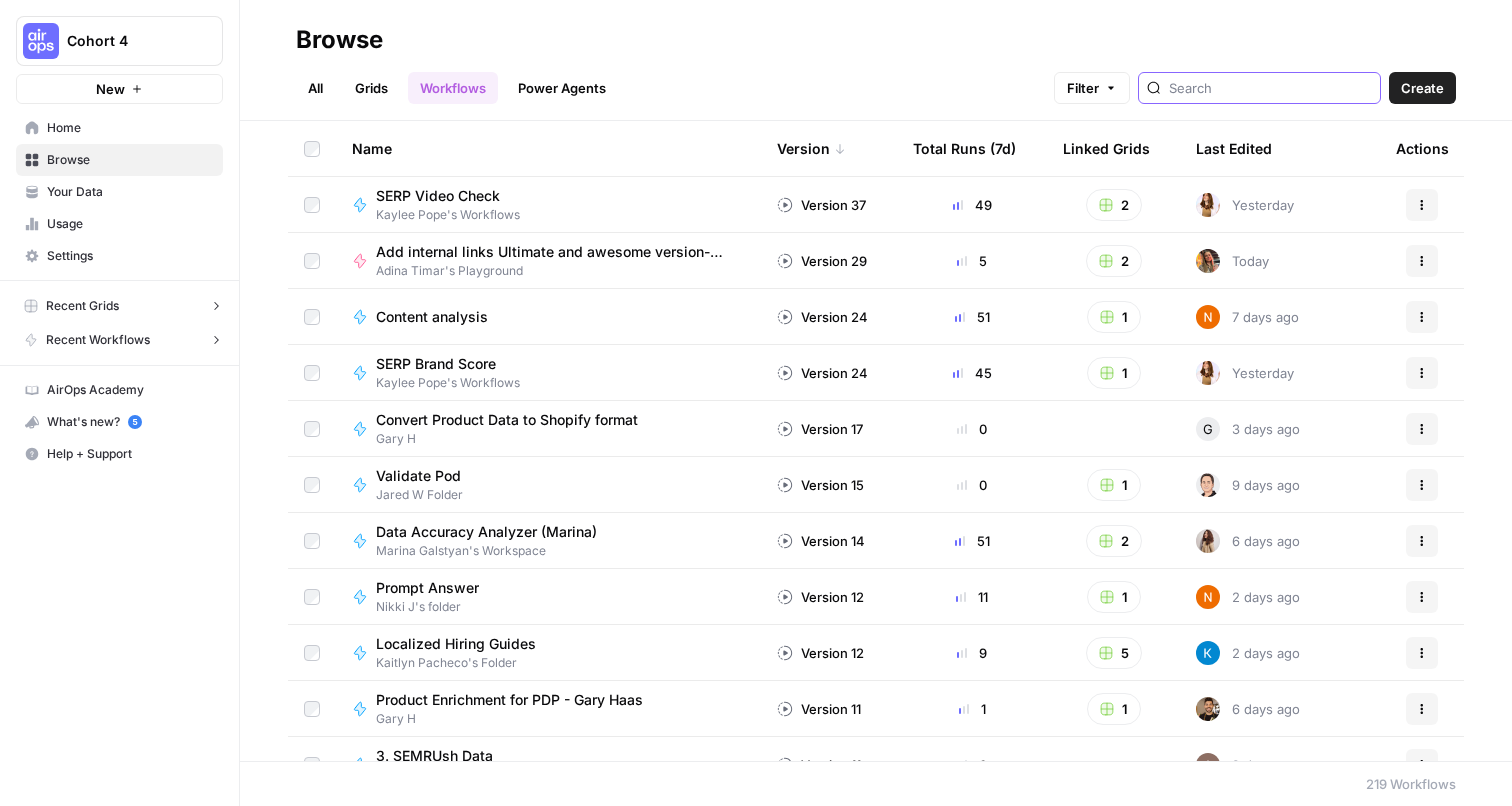 click at bounding box center [1270, 88] 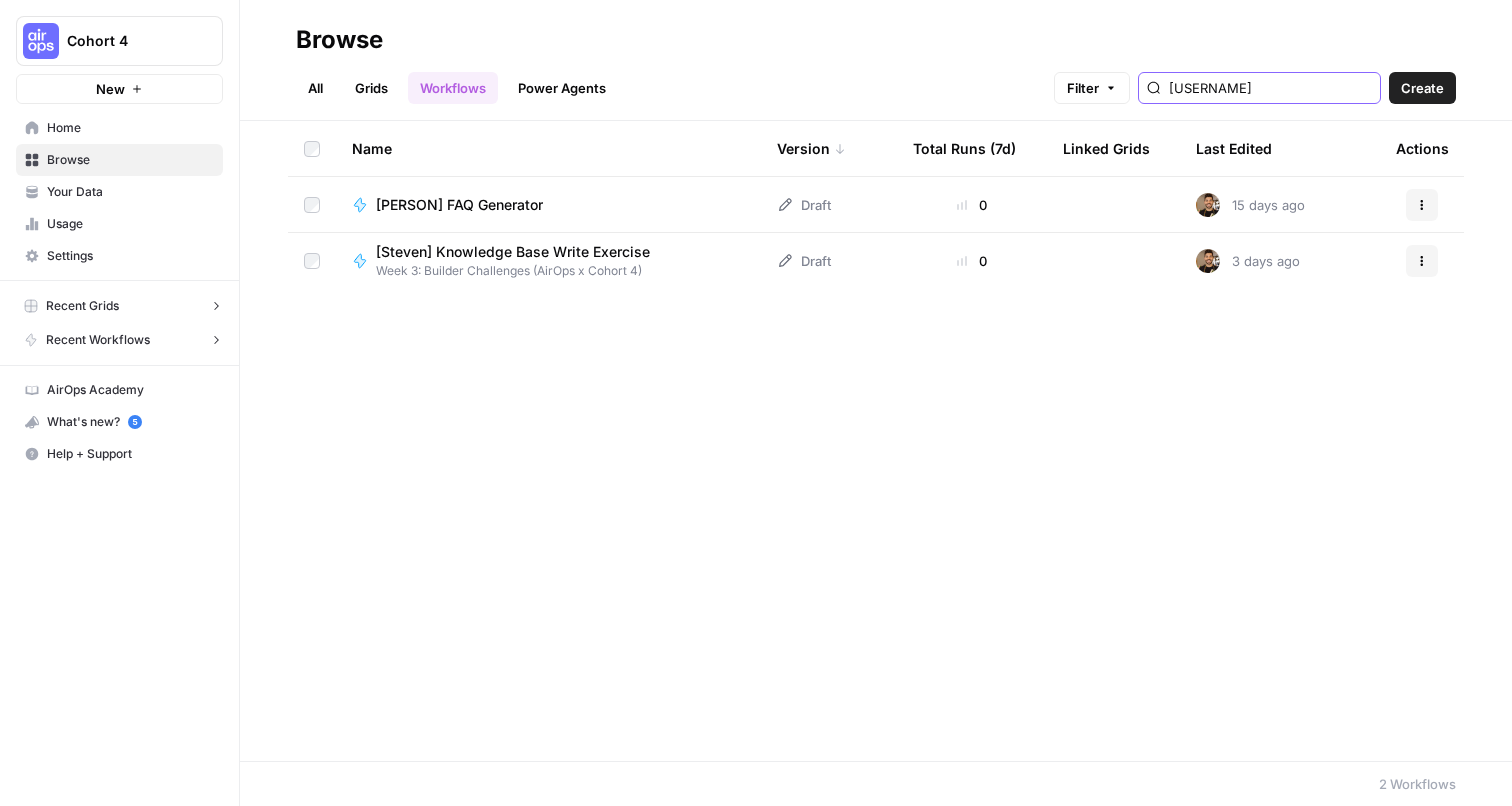 type on "[USERNAME]" 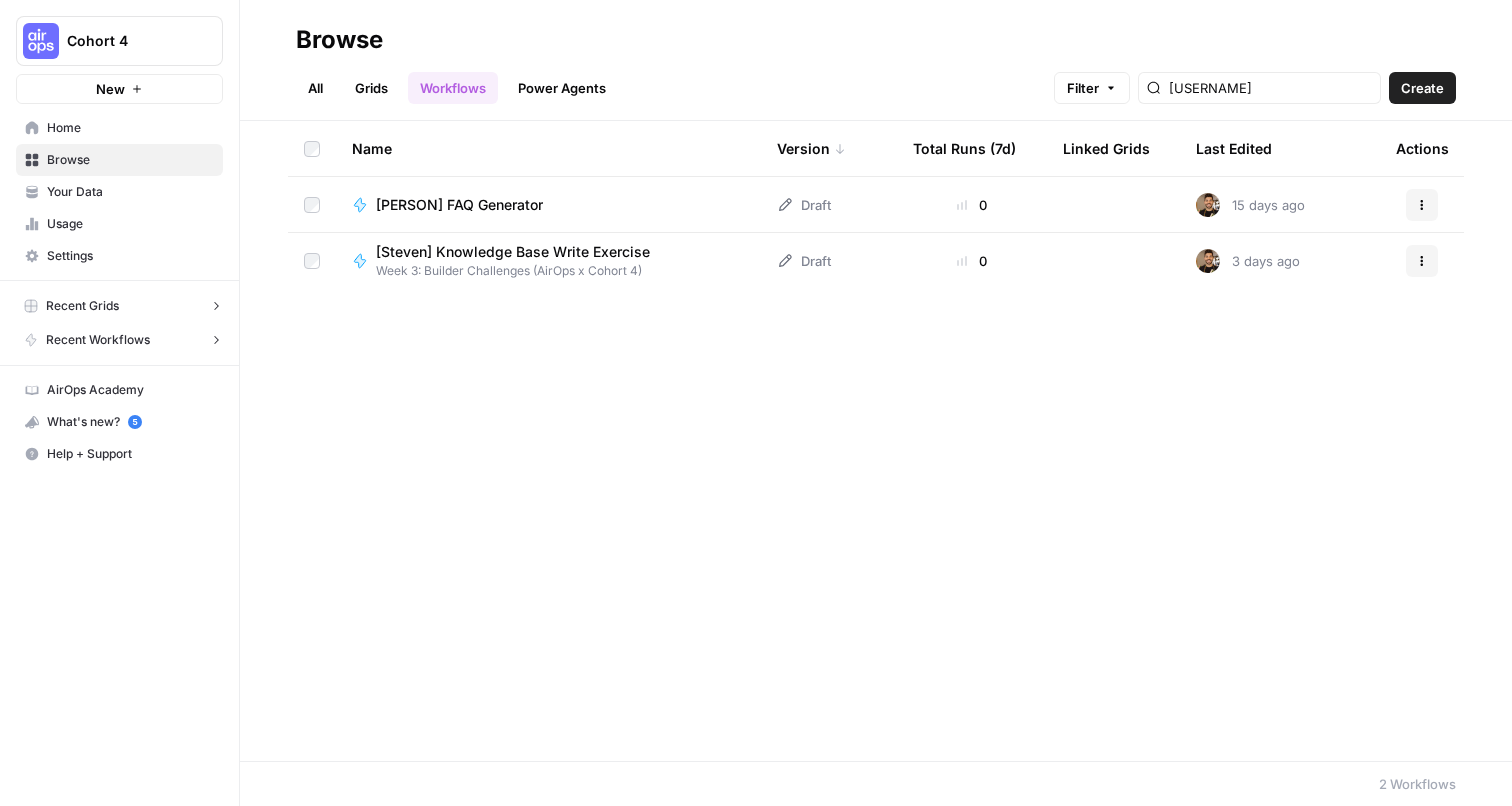 click on "[PERSON] FAQ Generator" at bounding box center (459, 205) 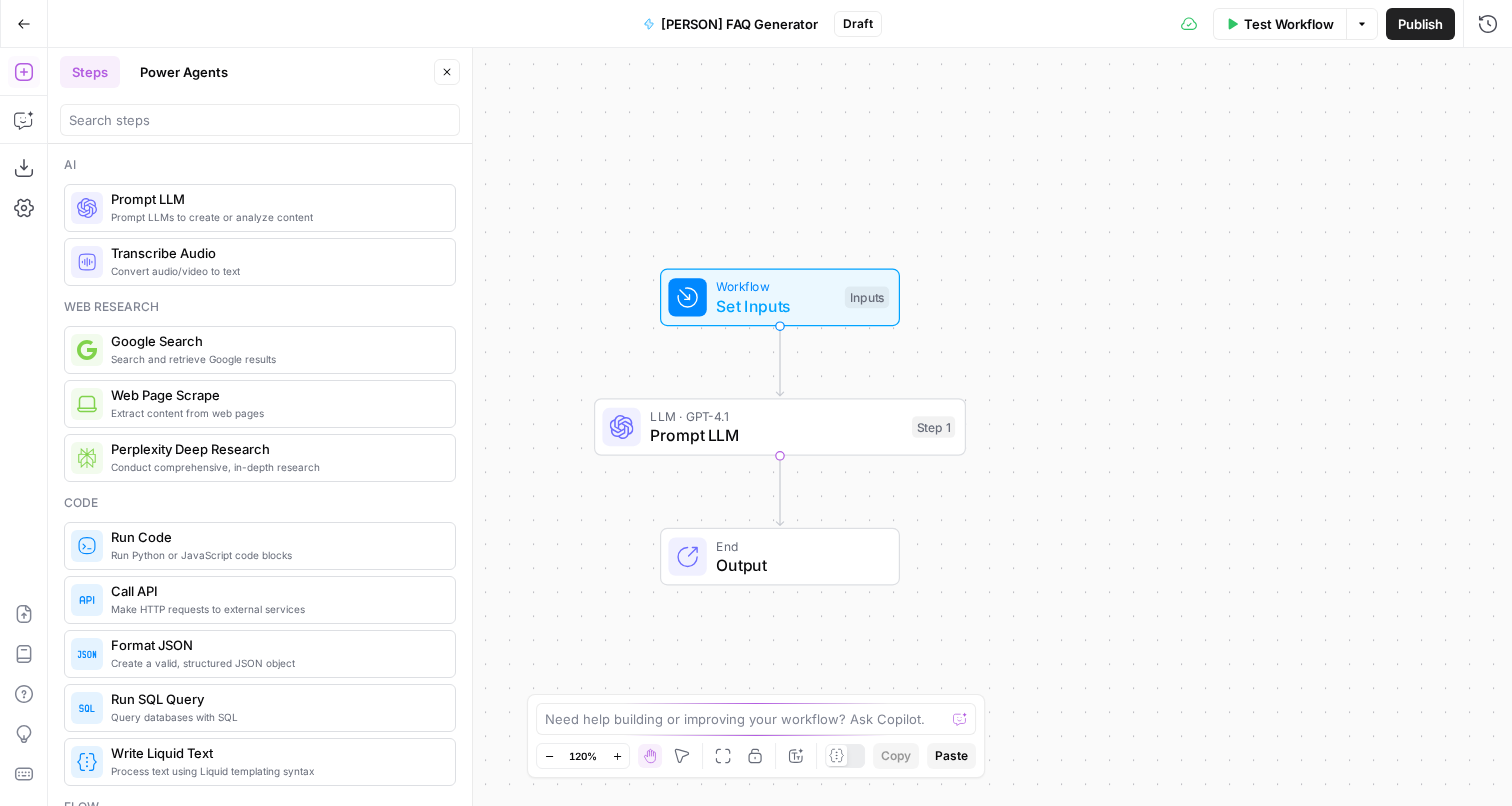 click on "Power Agents" at bounding box center [184, 72] 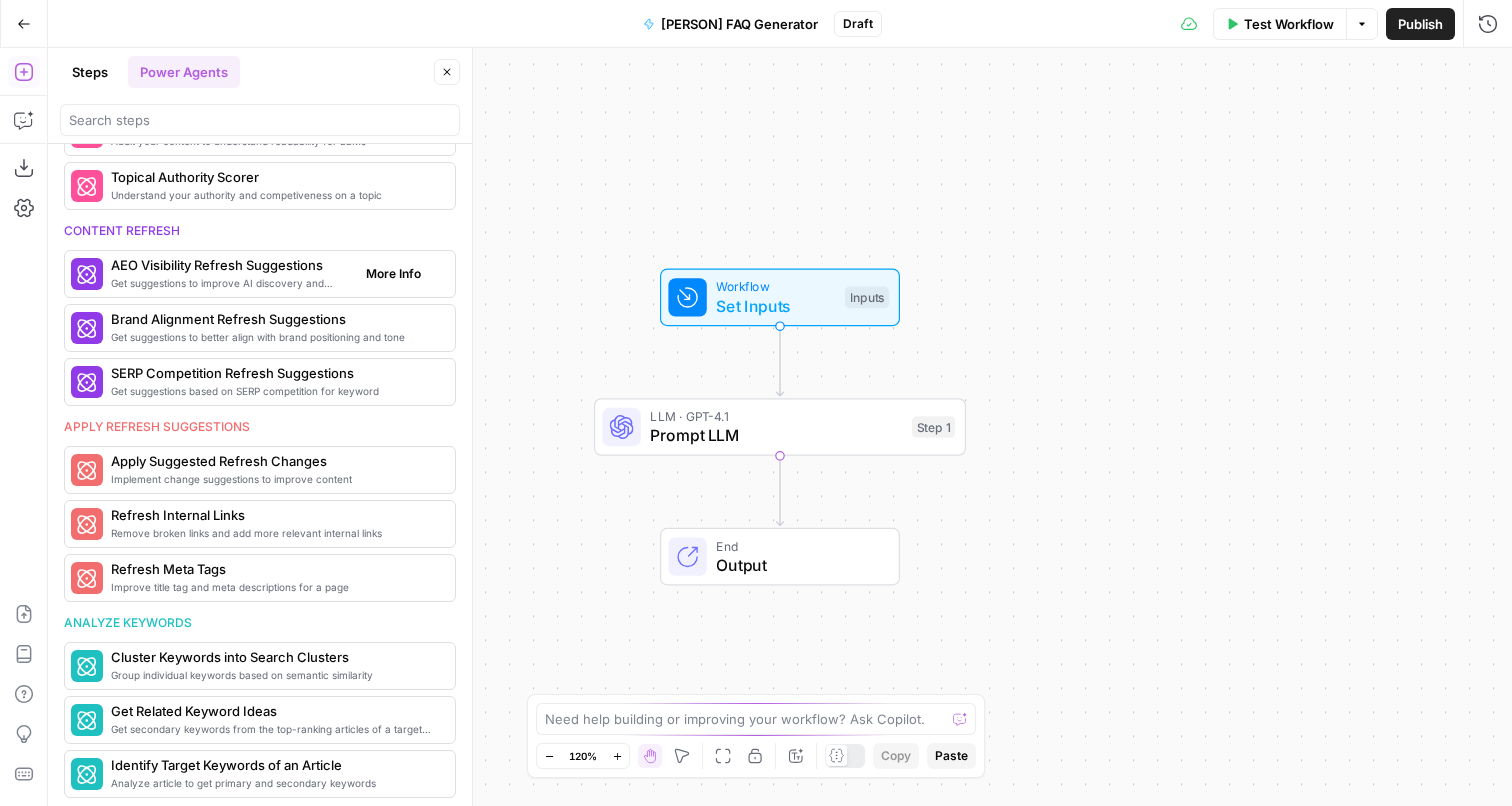 scroll, scrollTop: 779, scrollLeft: 0, axis: vertical 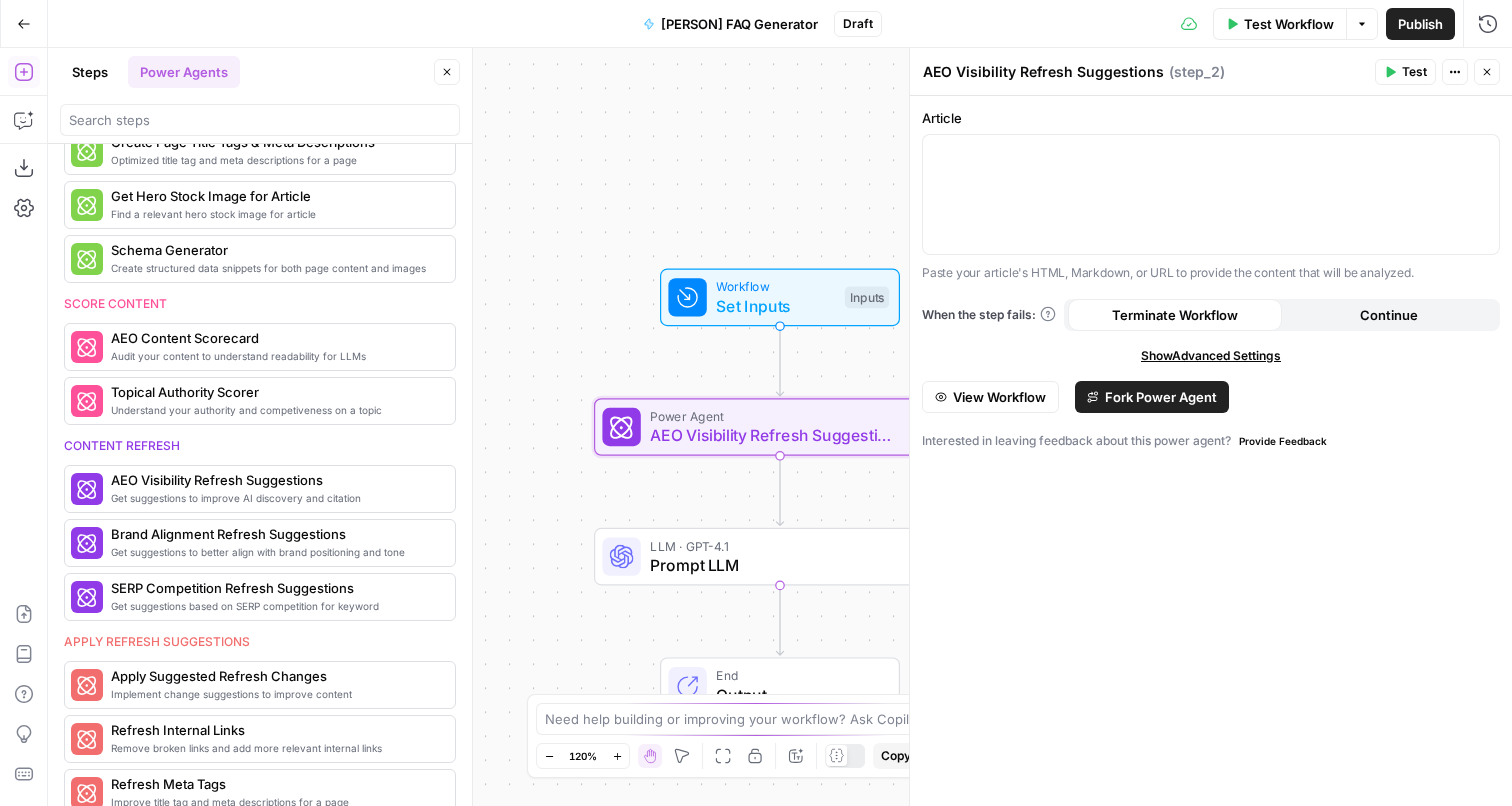 click on "Fork Power Agent" at bounding box center (1161, 397) 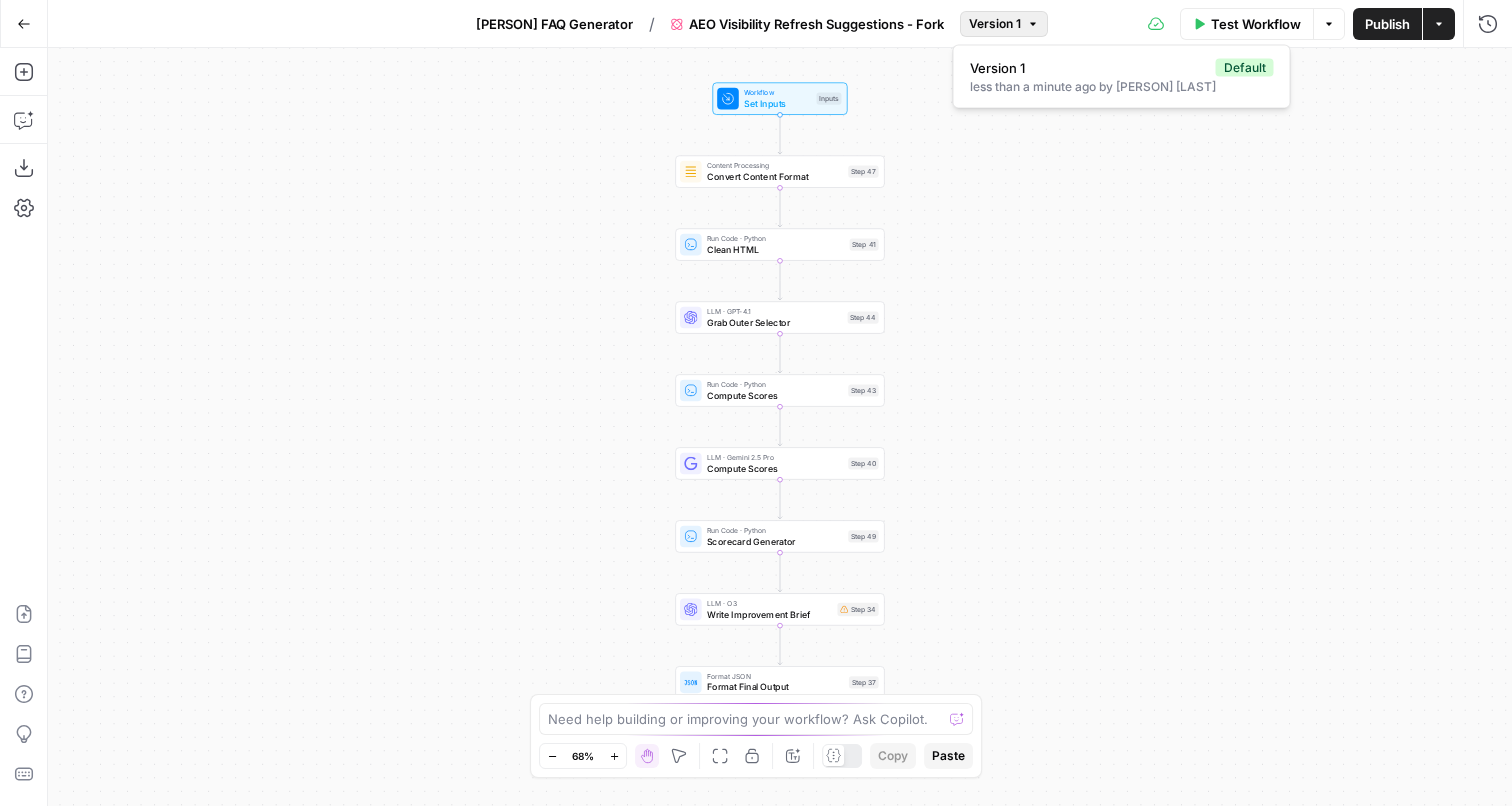 click on "Version 1" at bounding box center [995, 24] 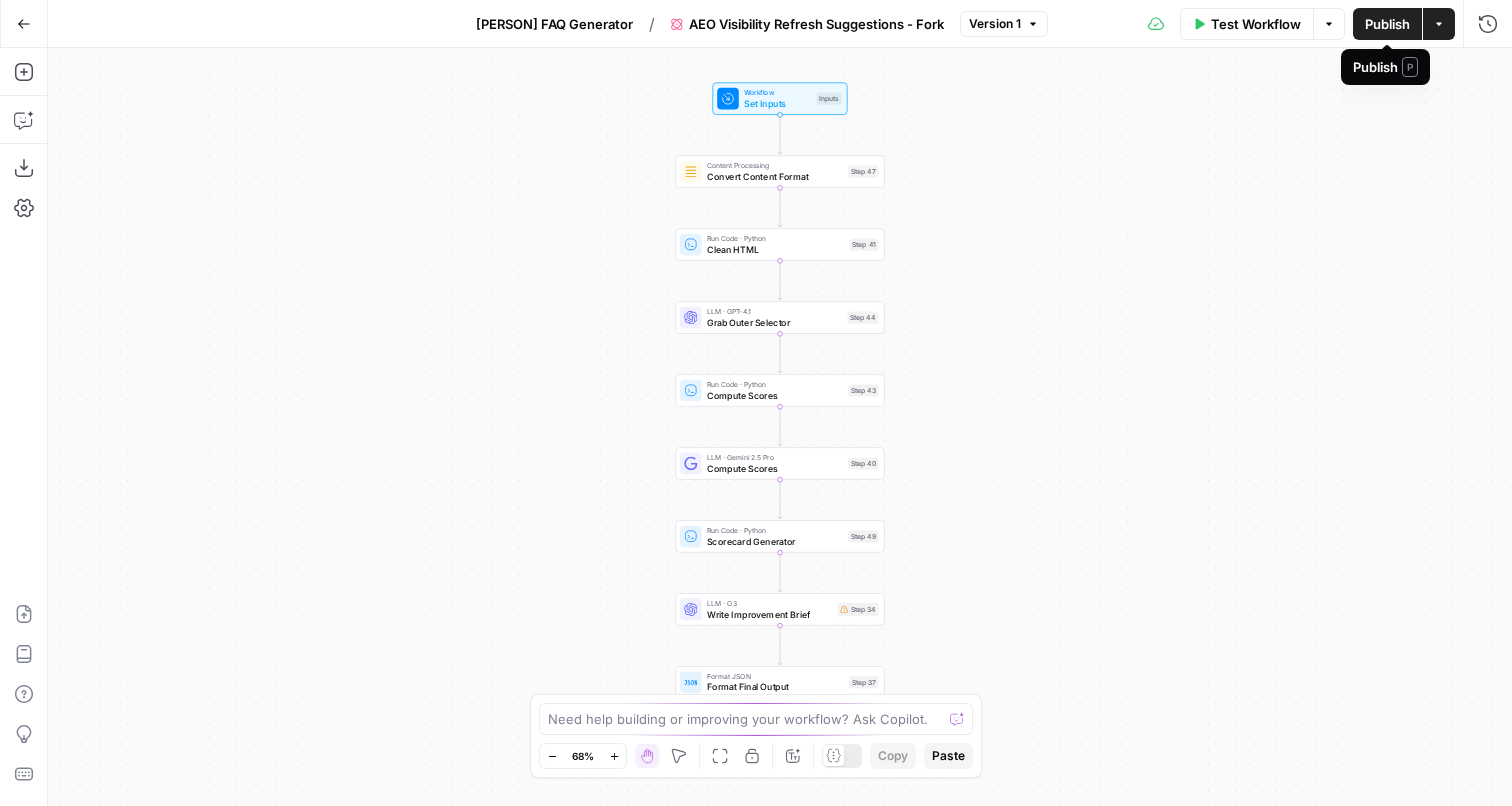 click on "Publish" at bounding box center (1387, 24) 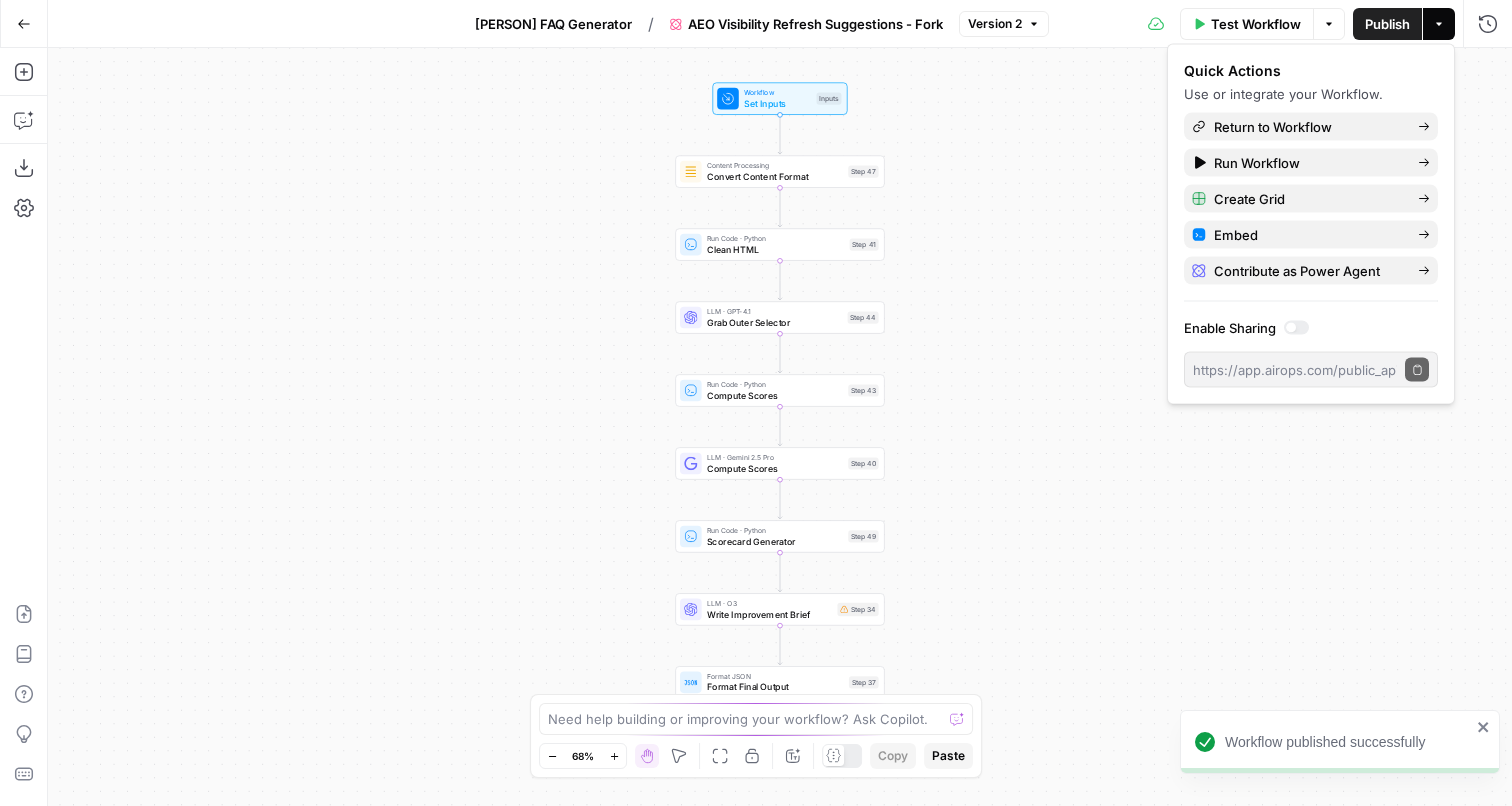 click on "AEO Visibility Refresh Suggestions - Fork" at bounding box center [815, 24] 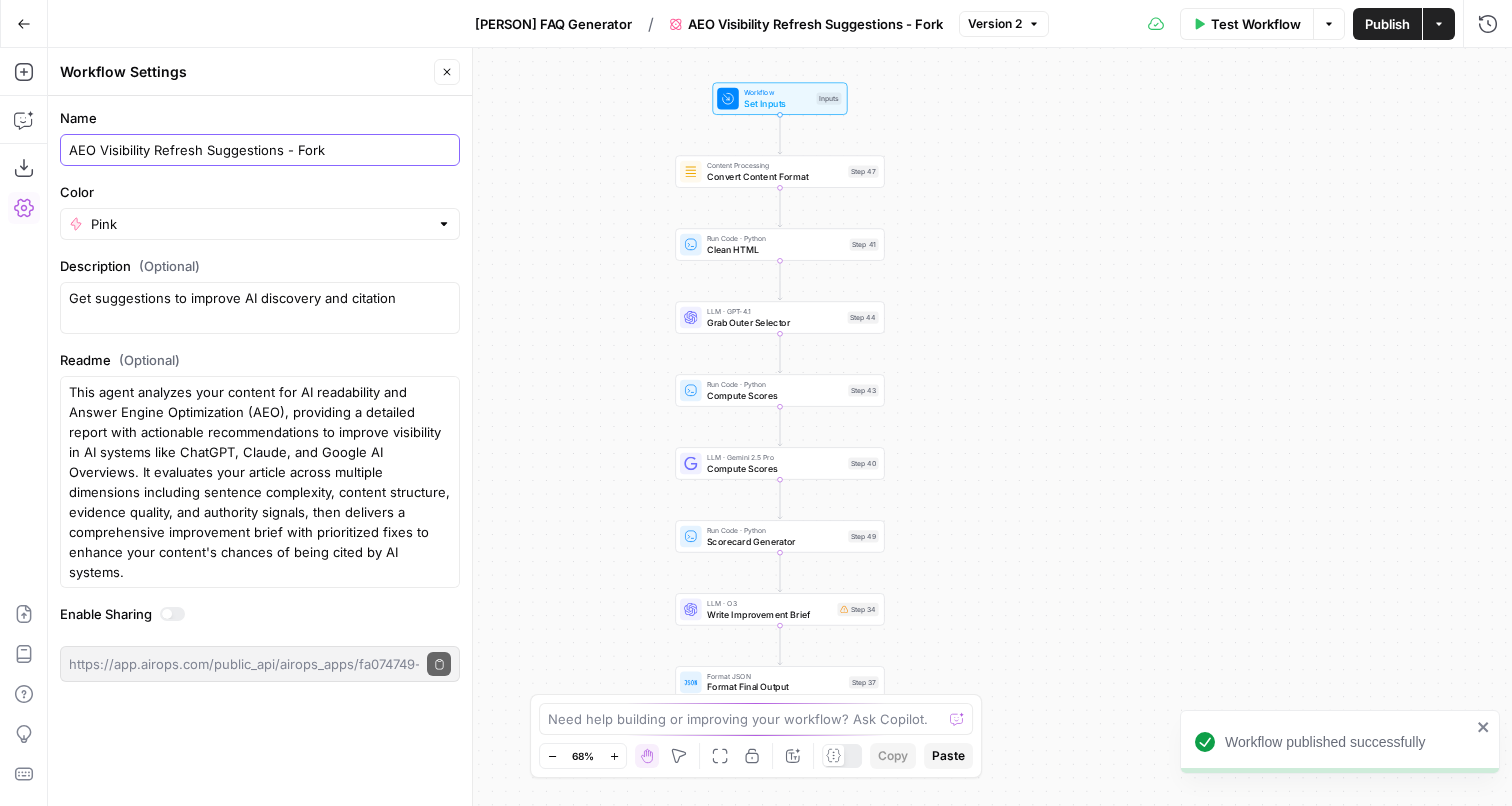 click on "AEO Visibility Refresh Suggestions - Fork" at bounding box center (260, 150) 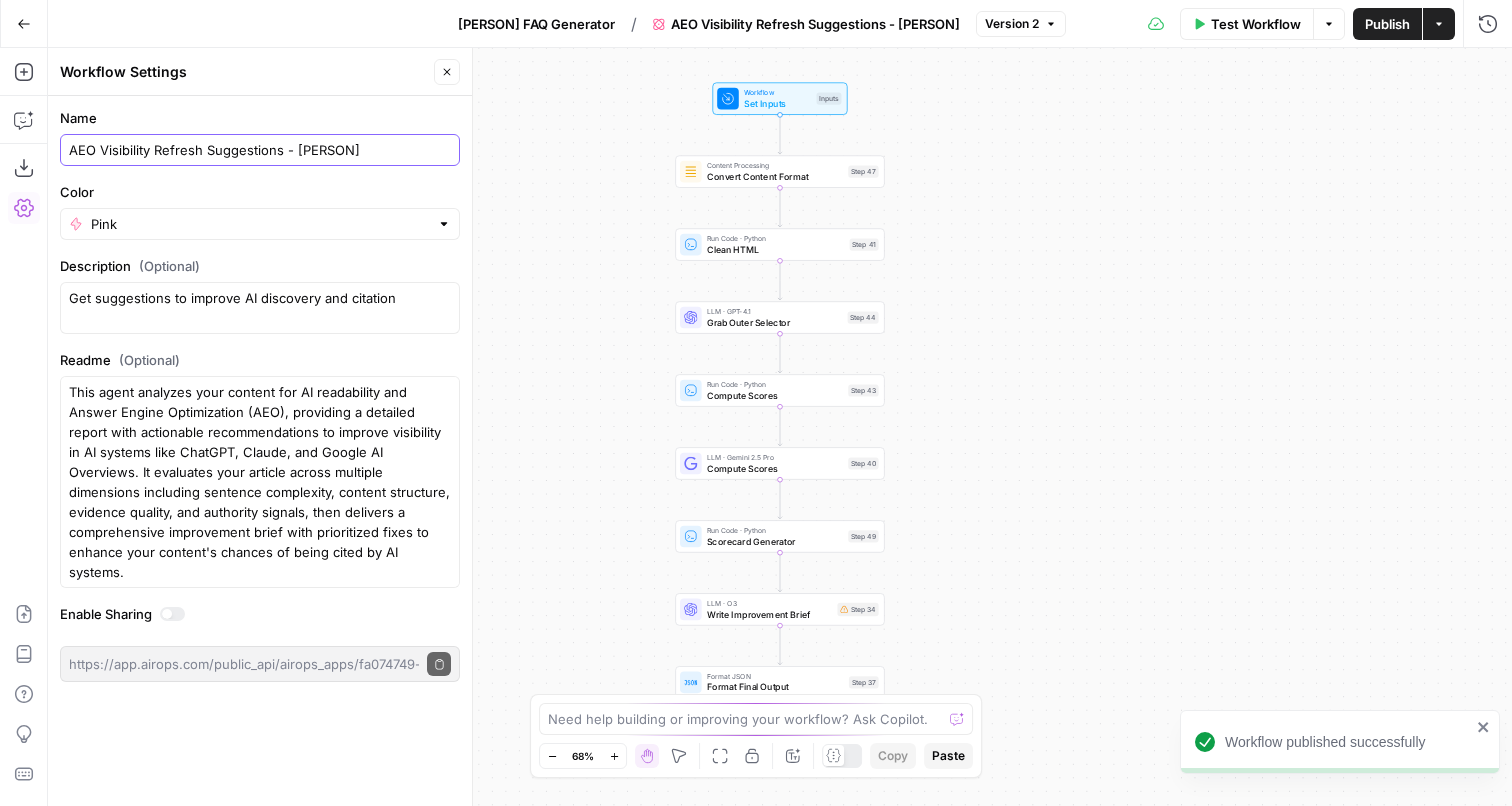 type on "AEO Visibility Refresh Suggestions - [PERSON]" 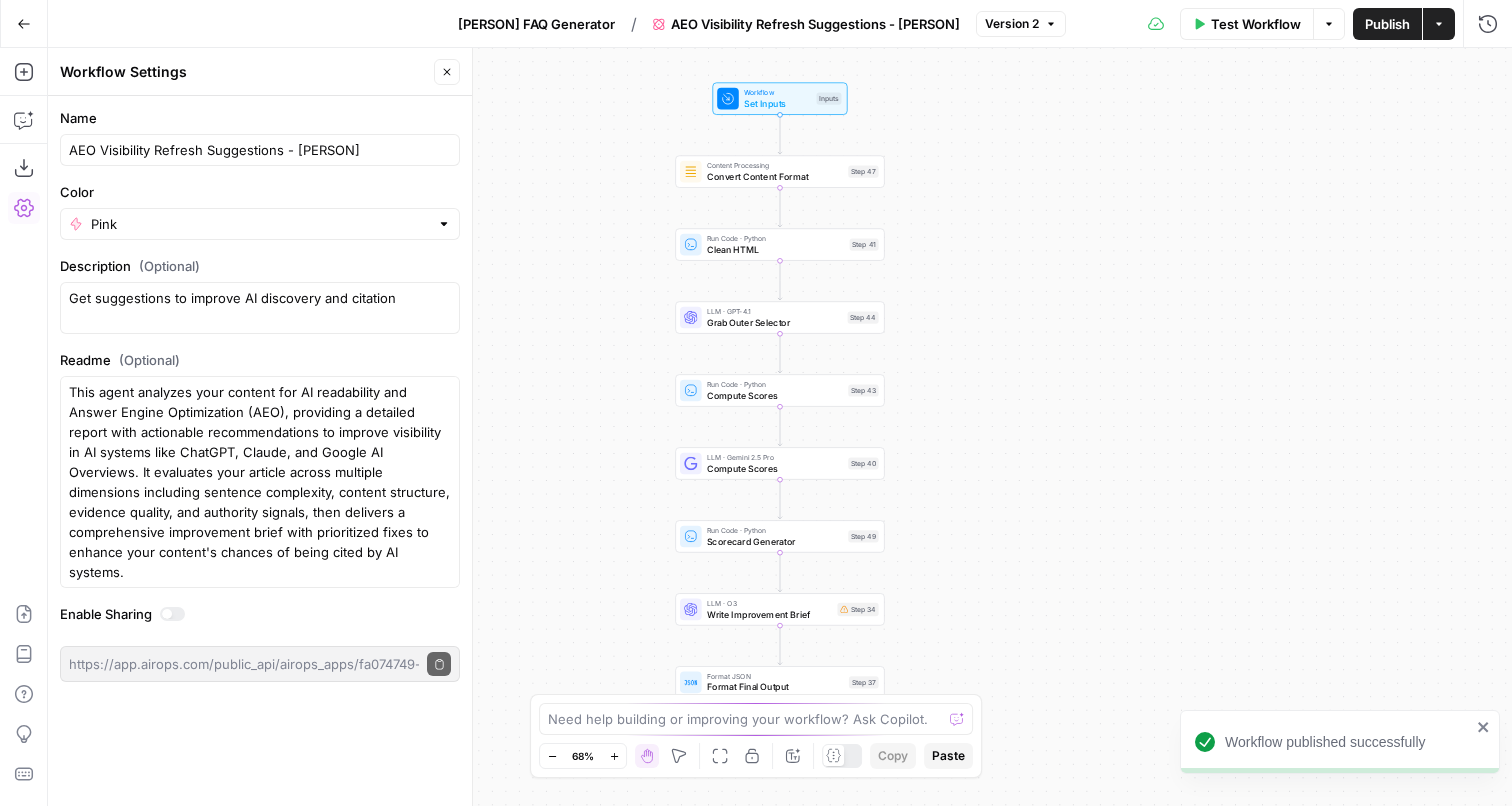 click on "Workflow Set Inputs Inputs Content Processing Convert Content Format Step 47 Run Code · Python Clean HTML Step 41 LLM · GPT-4.1 Grab Outer Selector Step 44 Run Code · Python Compute Scores Step 43 LLM · Gemini 2.5 Pro Compute Scores Step 40 Run Code · Python Scorecard Generator Step 49 LLM · O3 Write Improvement Brief Step 34 Format JSON Format Final Output Step 37 End Output" at bounding box center (780, 427) 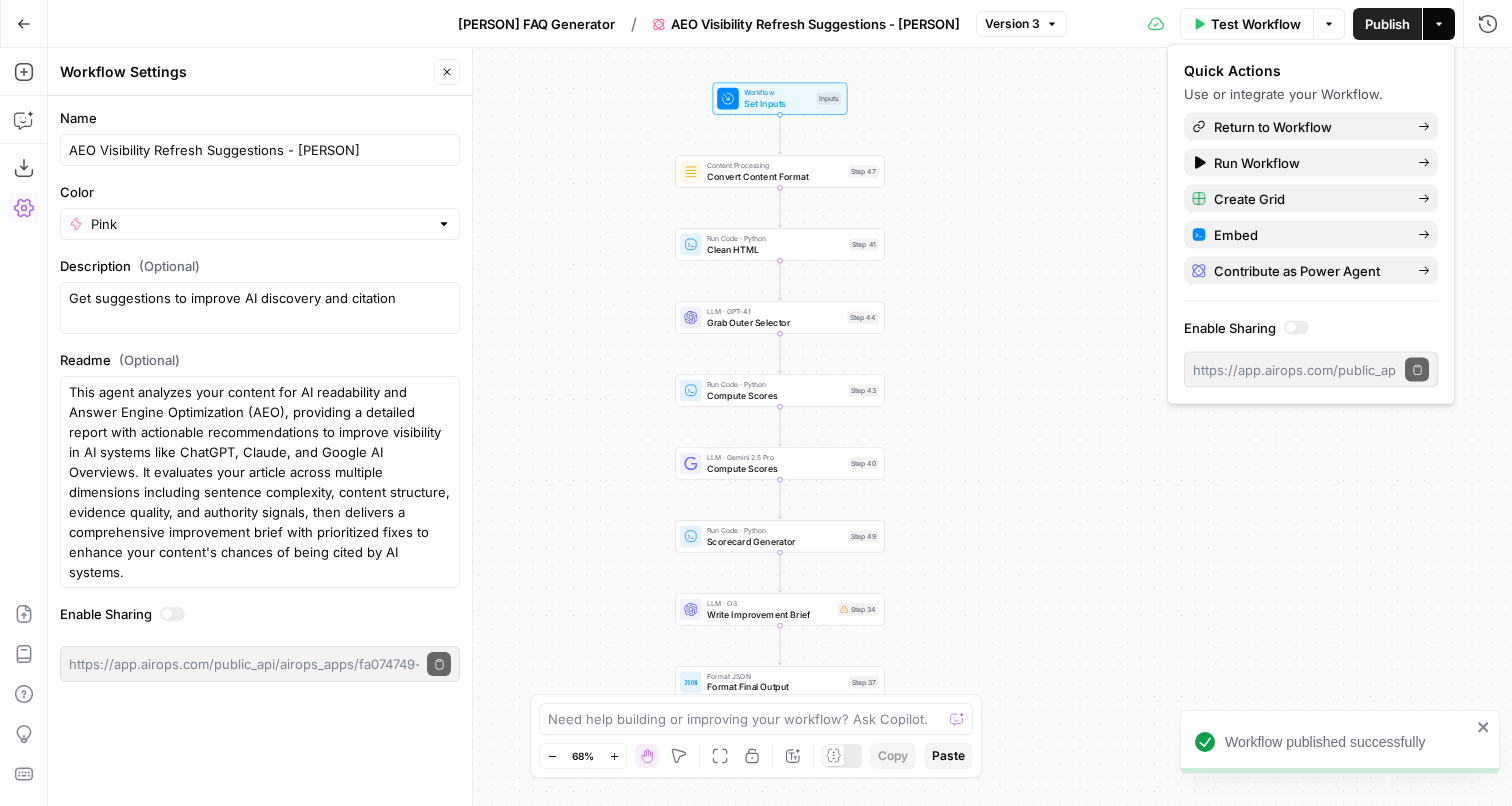 click 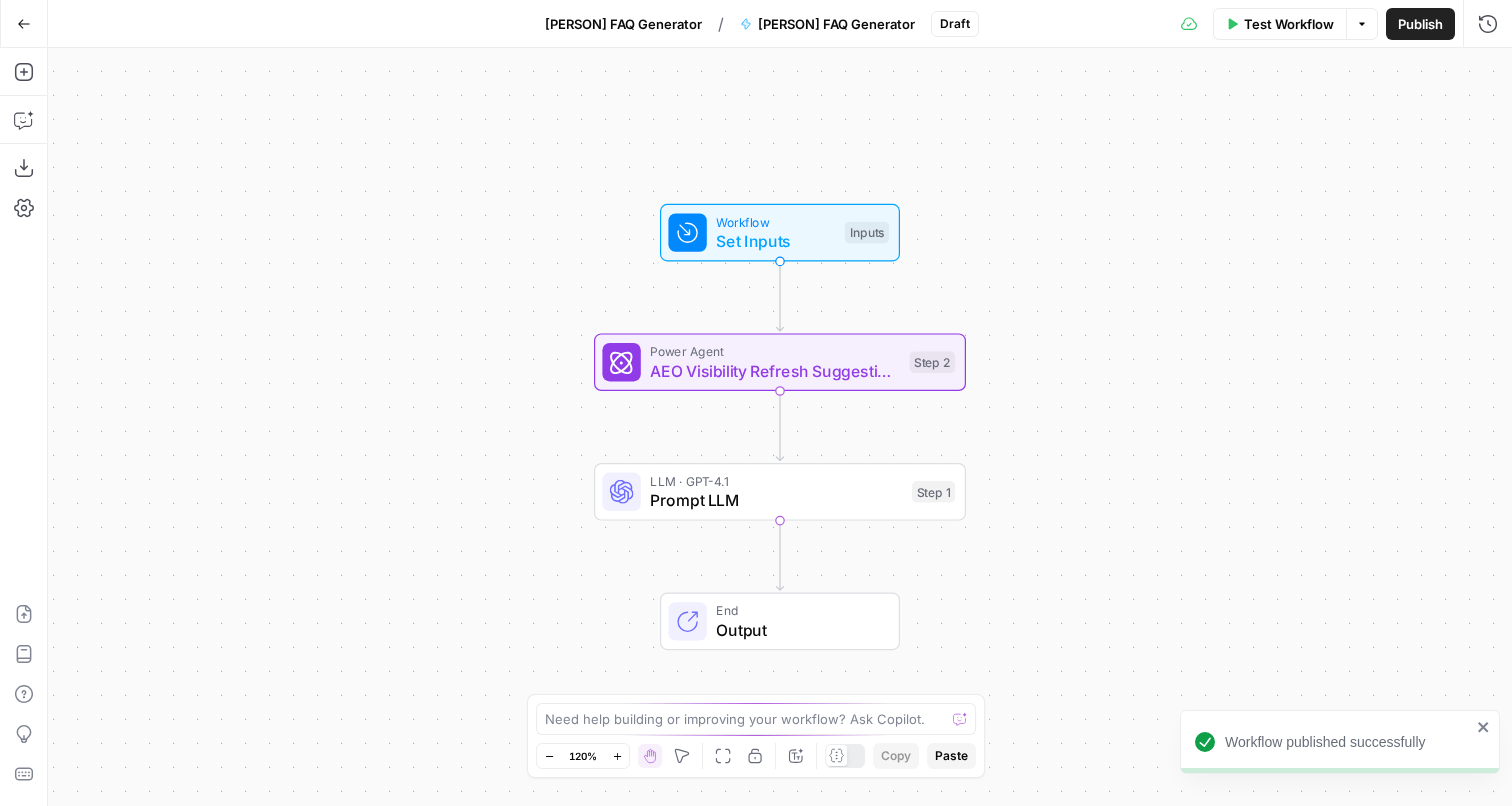 click on "Go Back" at bounding box center (24, 24) 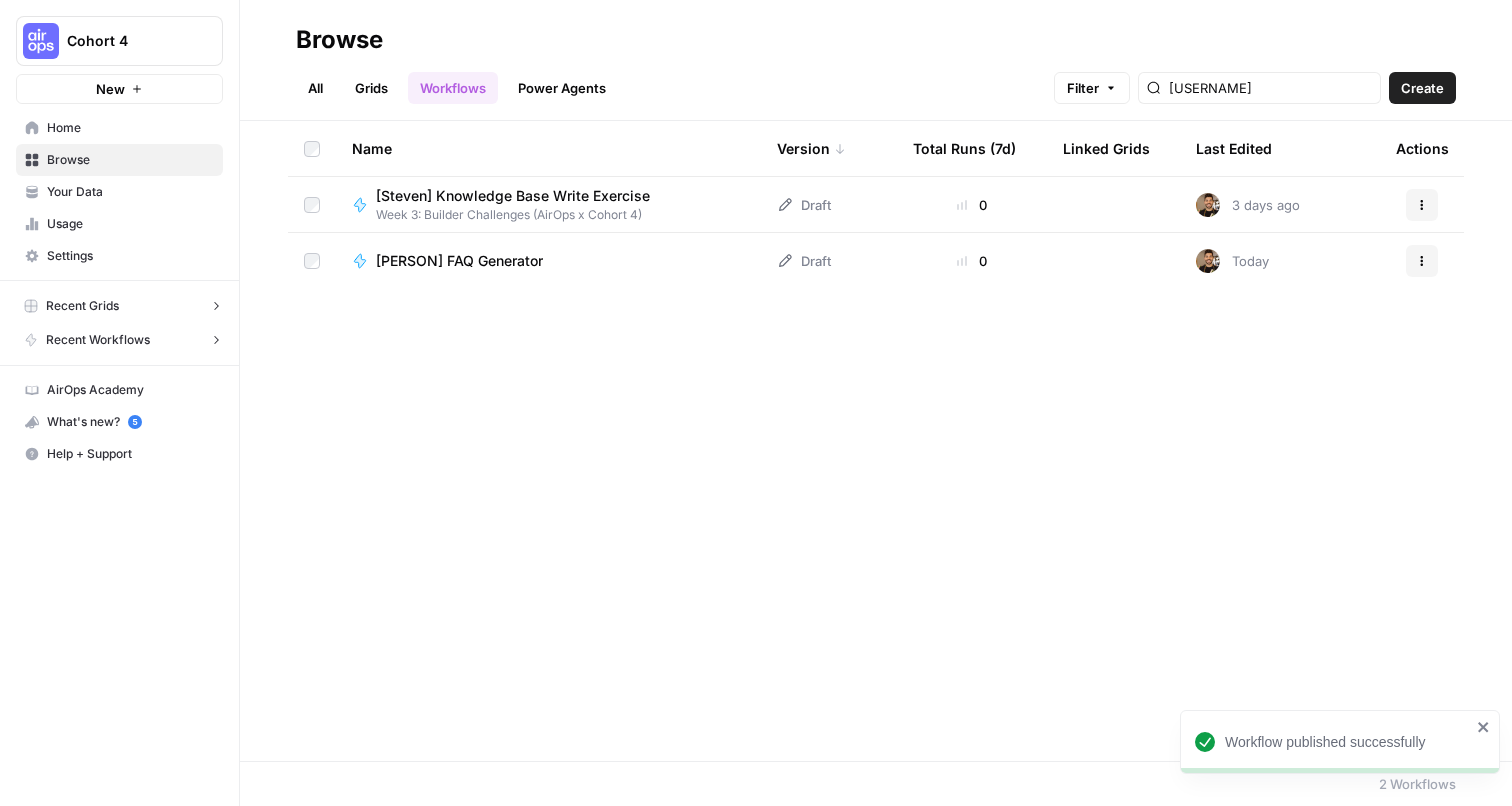 click on "Power Agents" at bounding box center [562, 88] 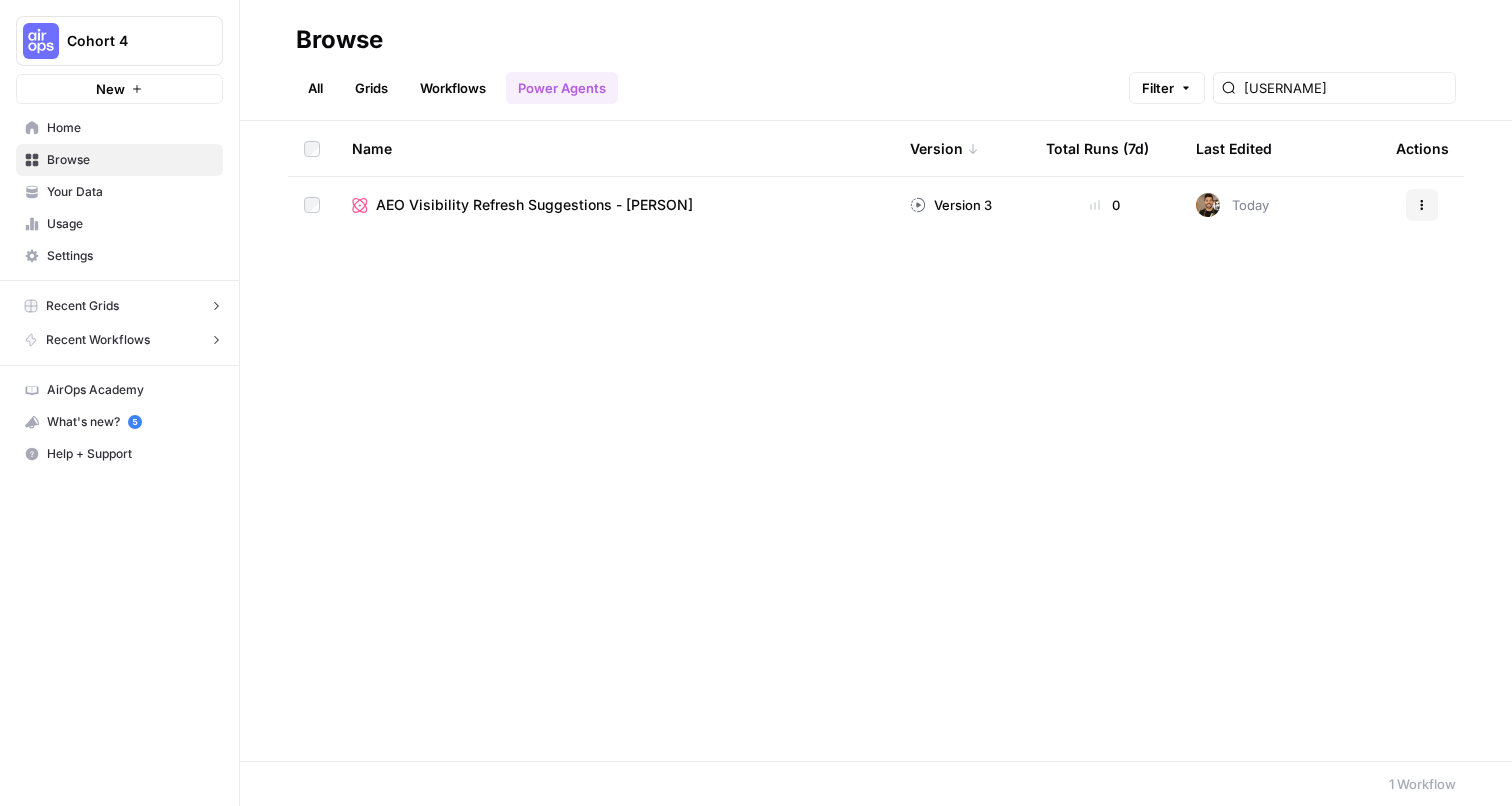 click 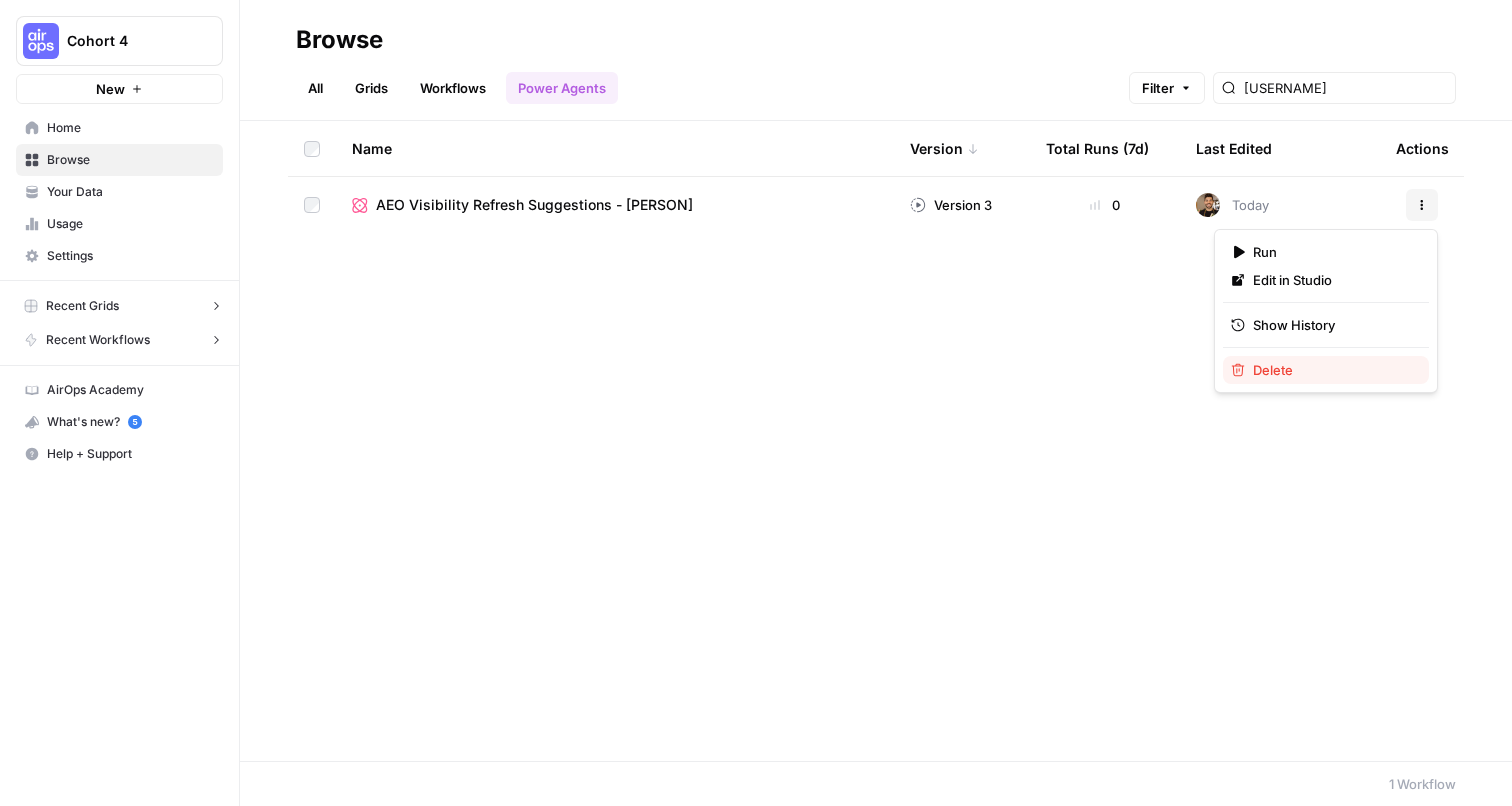 click on "Delete" at bounding box center (1333, 370) 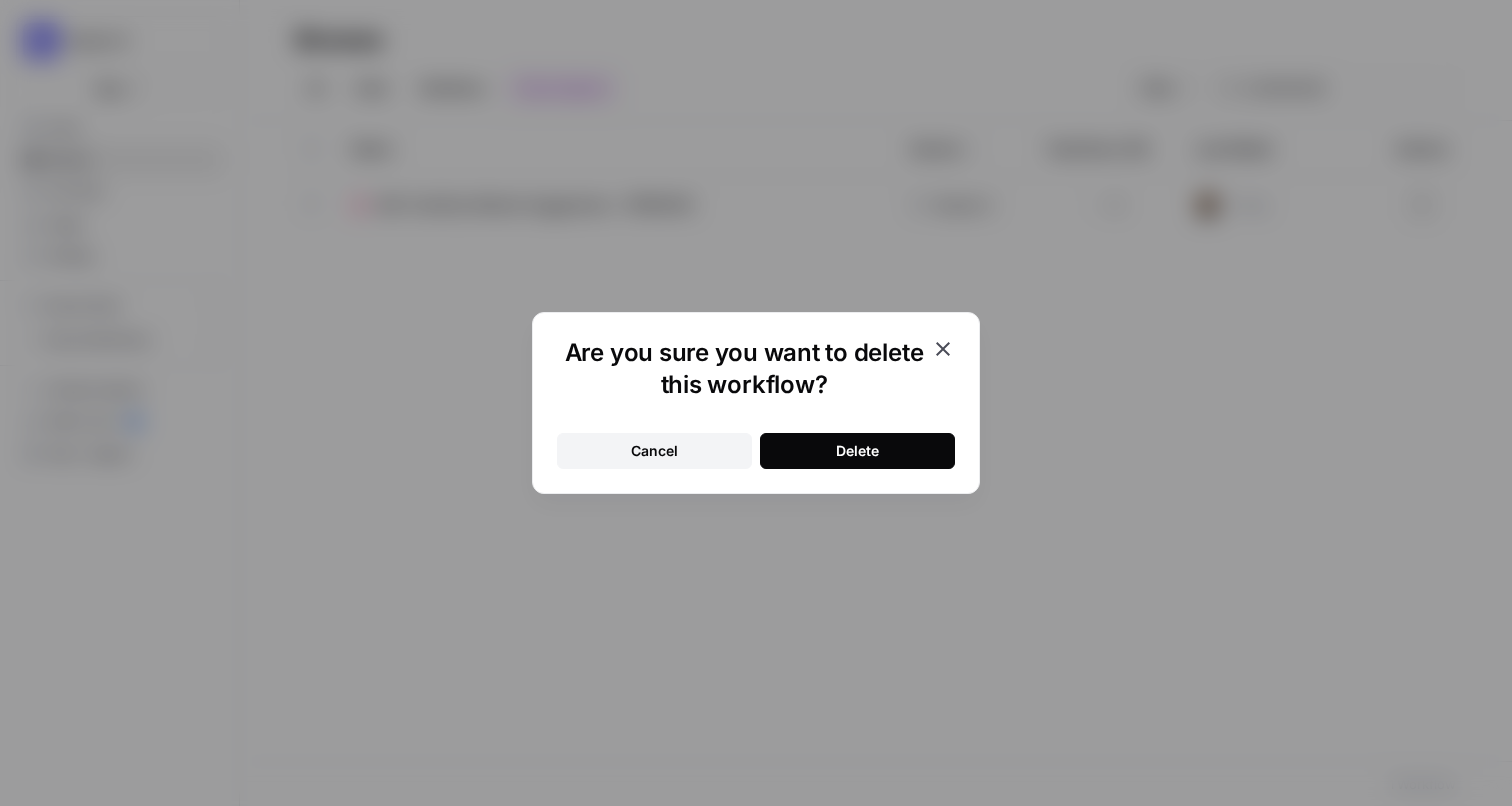 click on "Delete" at bounding box center [857, 451] 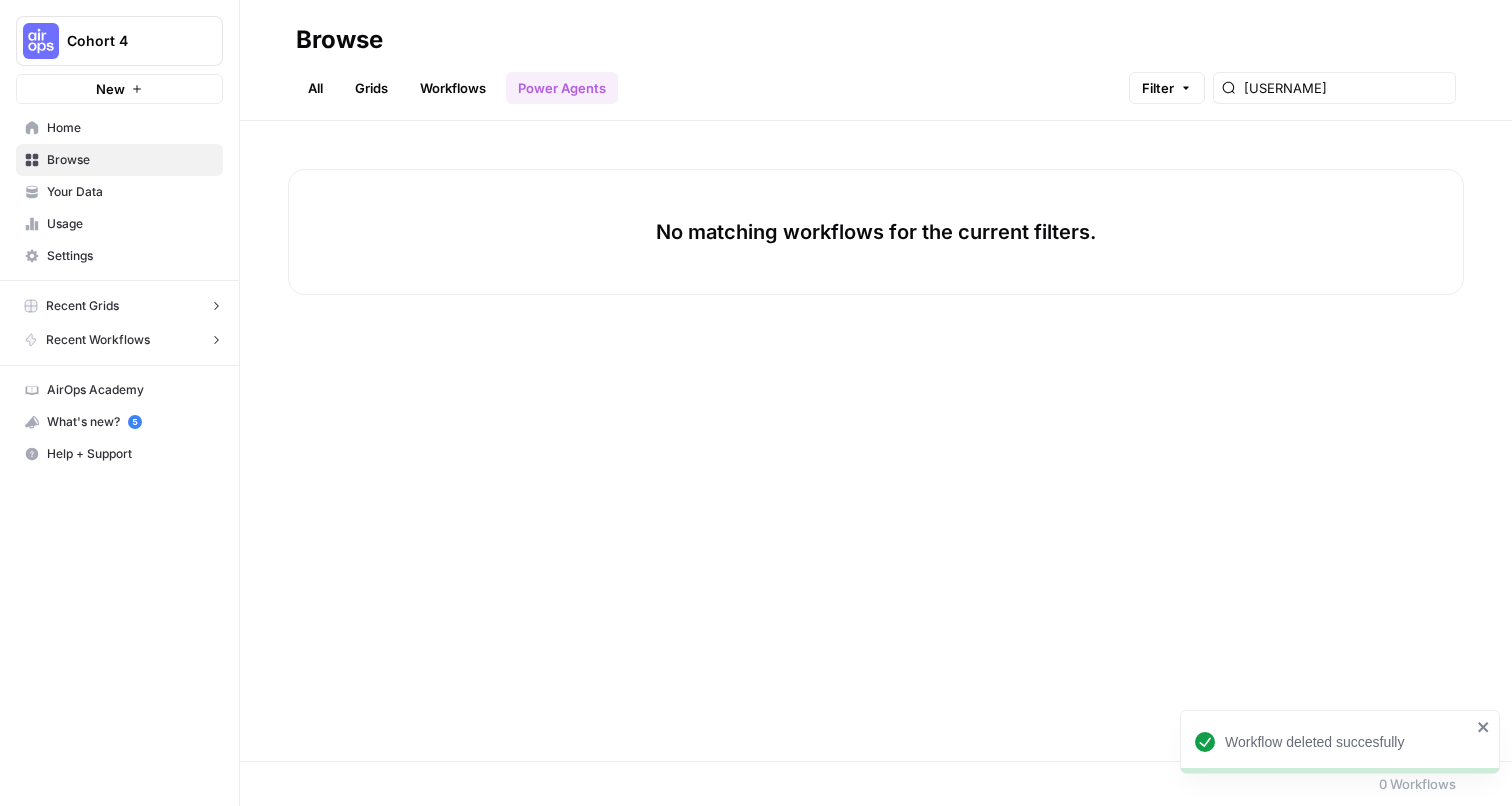 click on "All" at bounding box center [315, 88] 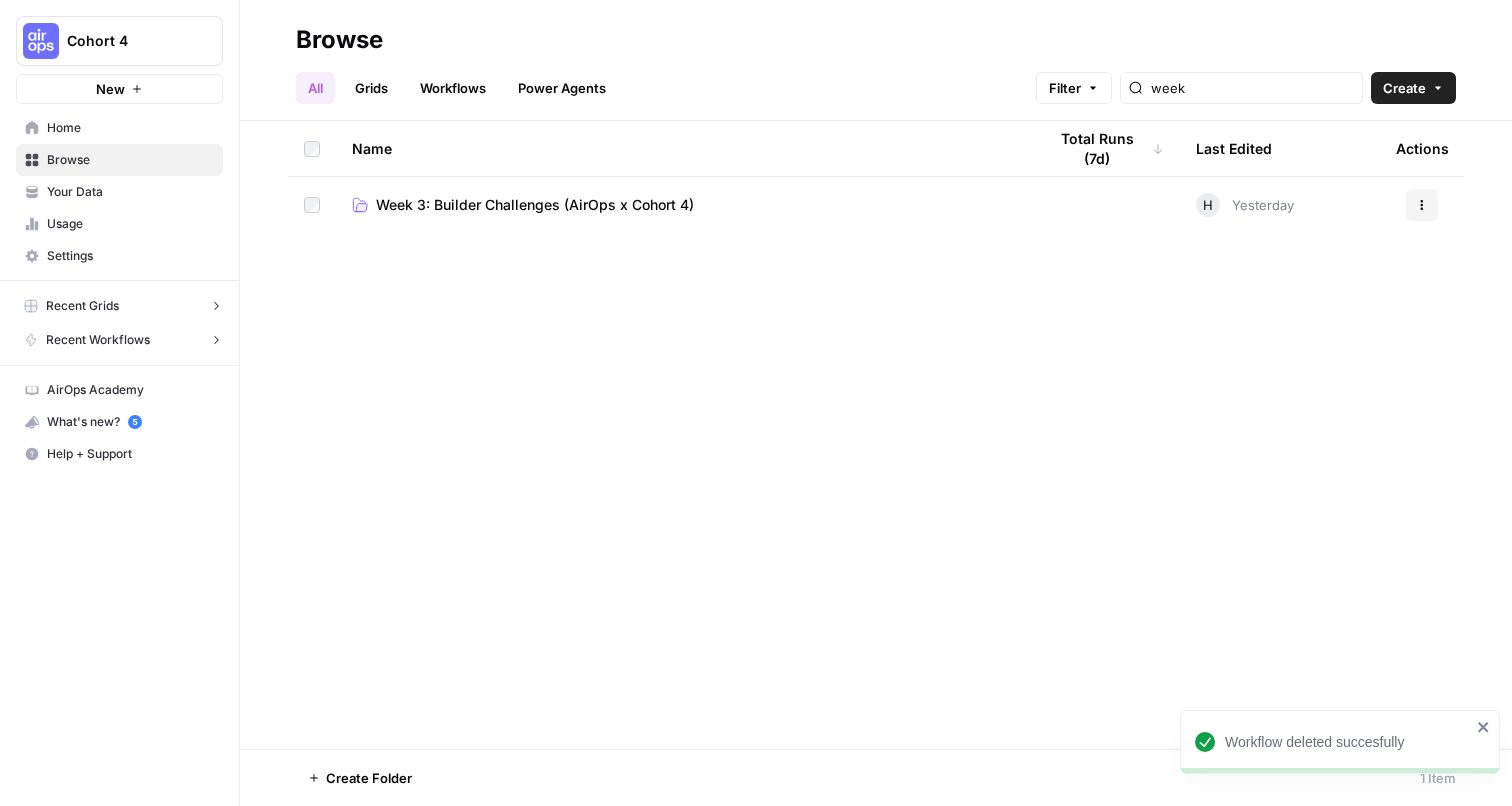 click on "Grids" at bounding box center [371, 88] 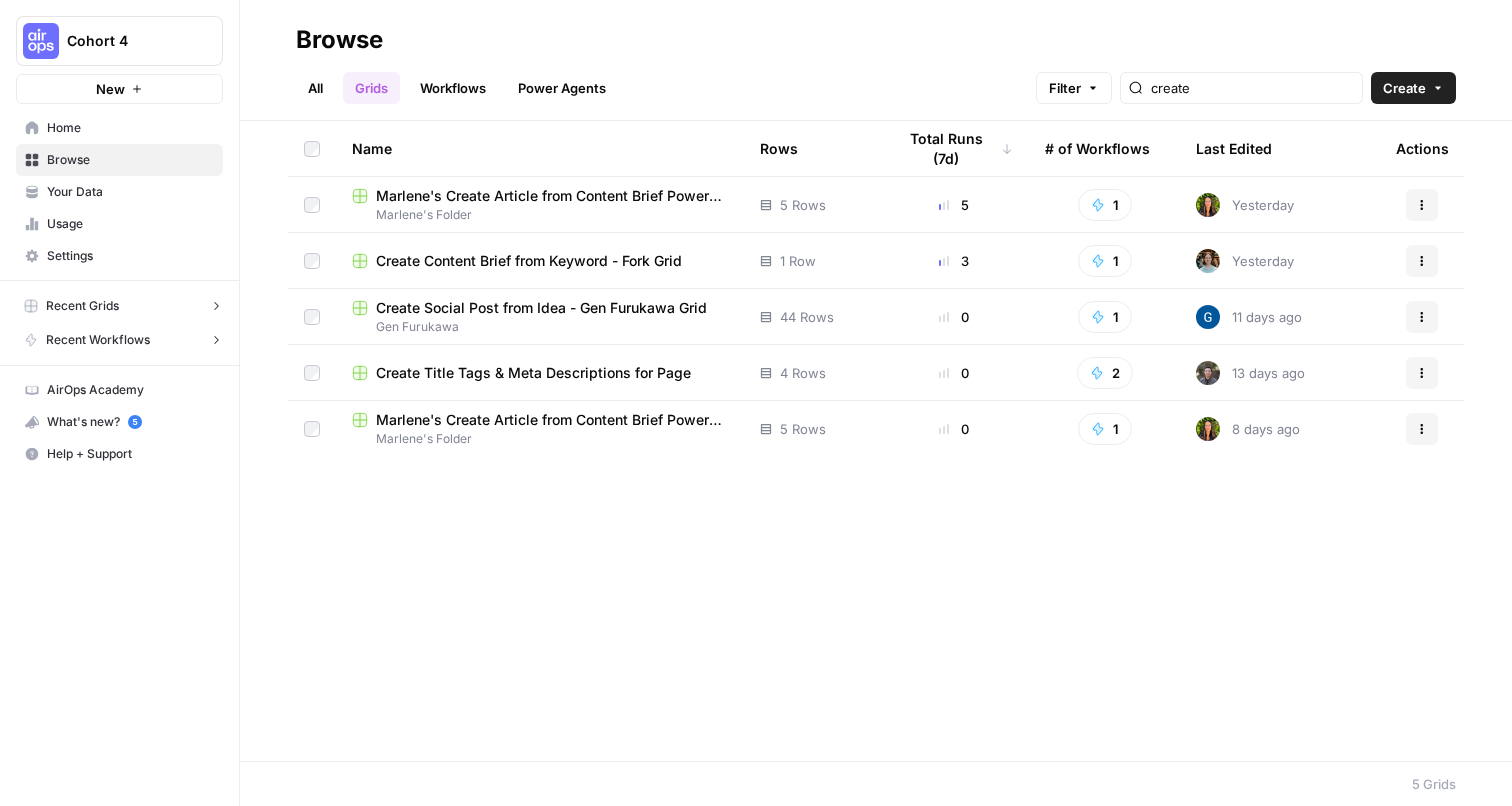 click on "Workflows" at bounding box center [453, 88] 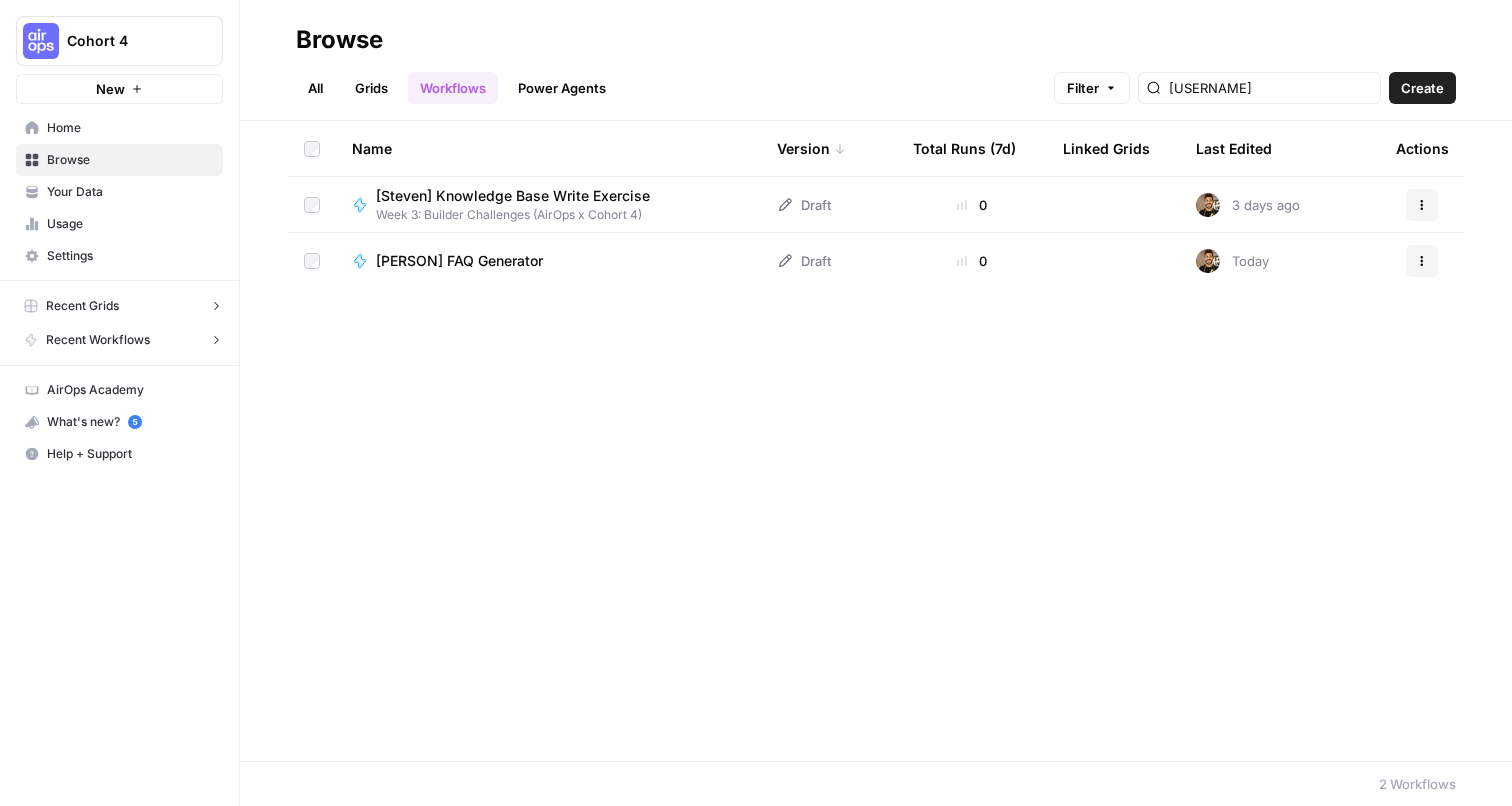 click on "[Steven] Knowledge Base Write Exercise" at bounding box center [513, 196] 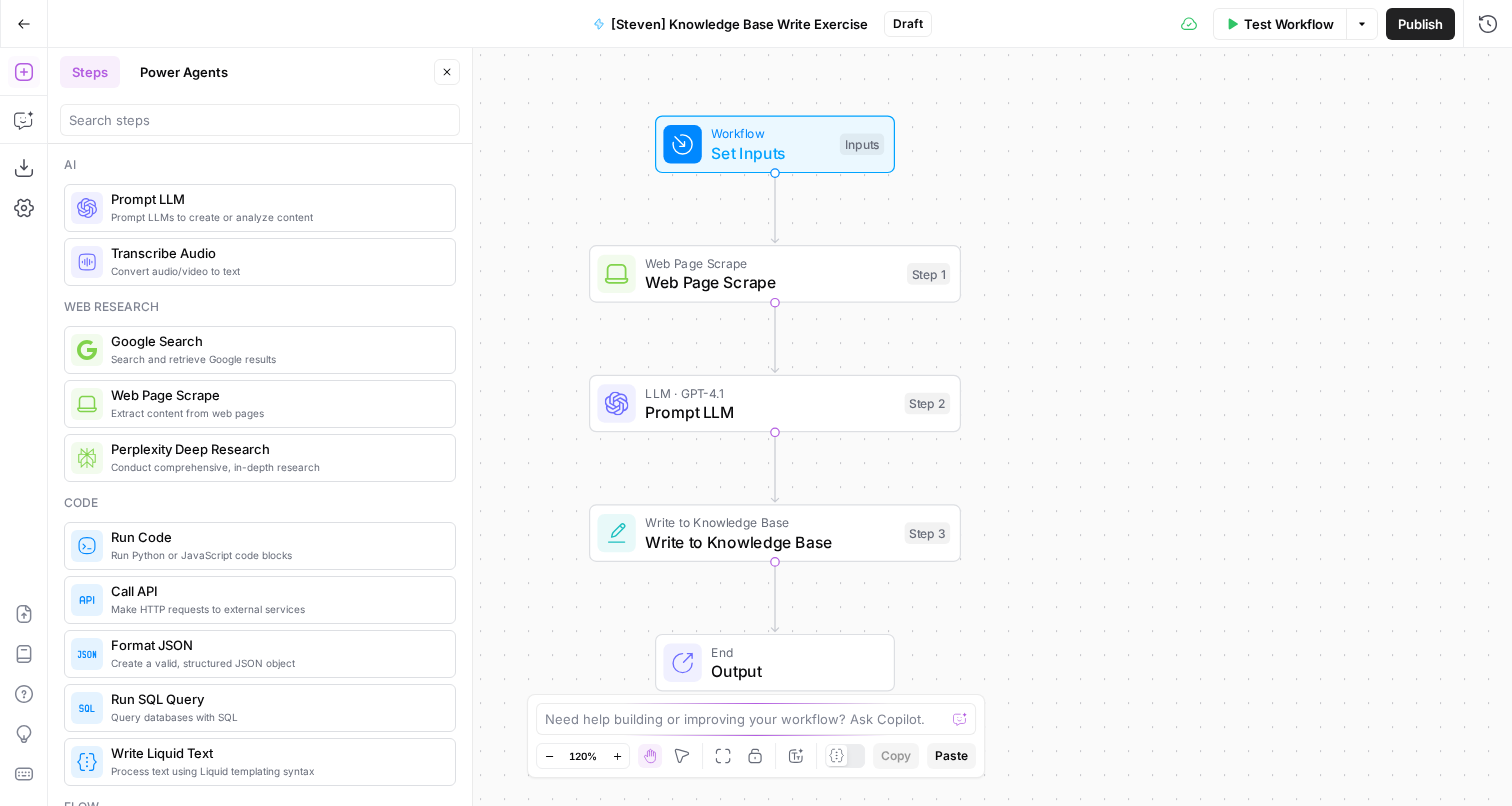 click on "Power Agents" at bounding box center [184, 72] 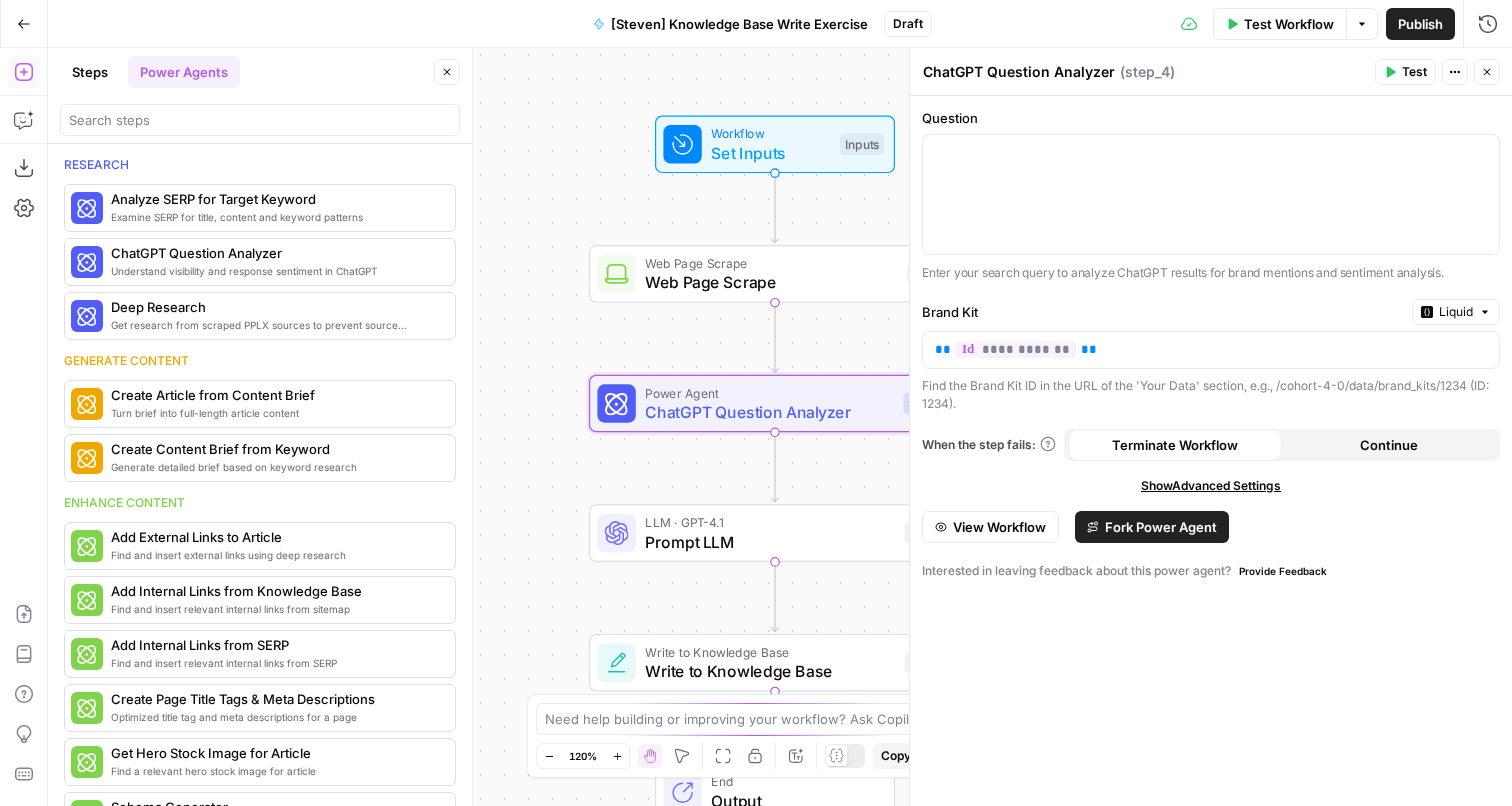 click on "Fork Power Agent" at bounding box center [1161, 527] 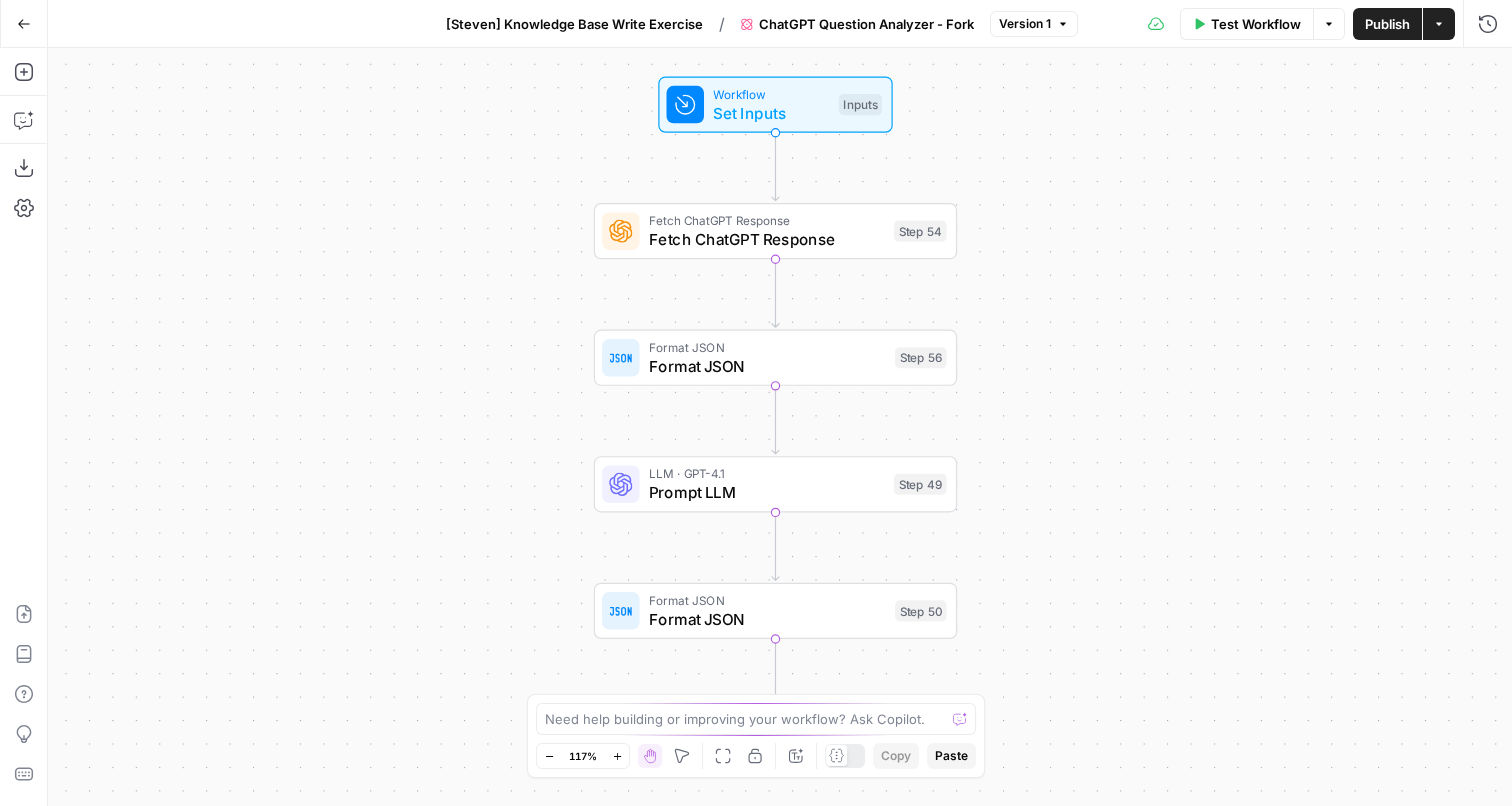 click on "ChatGPT Question Analyzer - Fork" at bounding box center [866, 24] 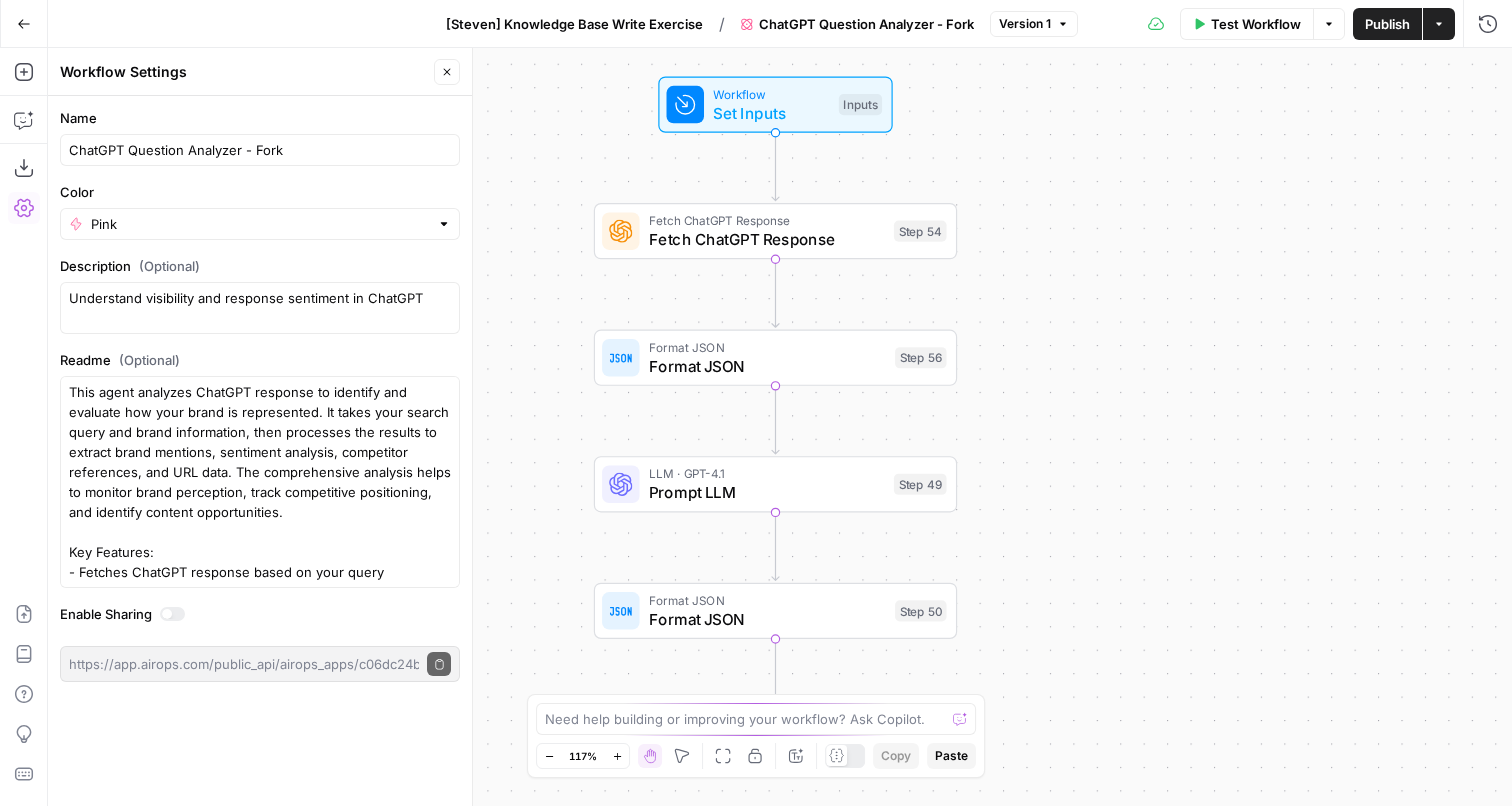 click on "ChatGPT Question Analyzer - Fork" at bounding box center (260, 150) 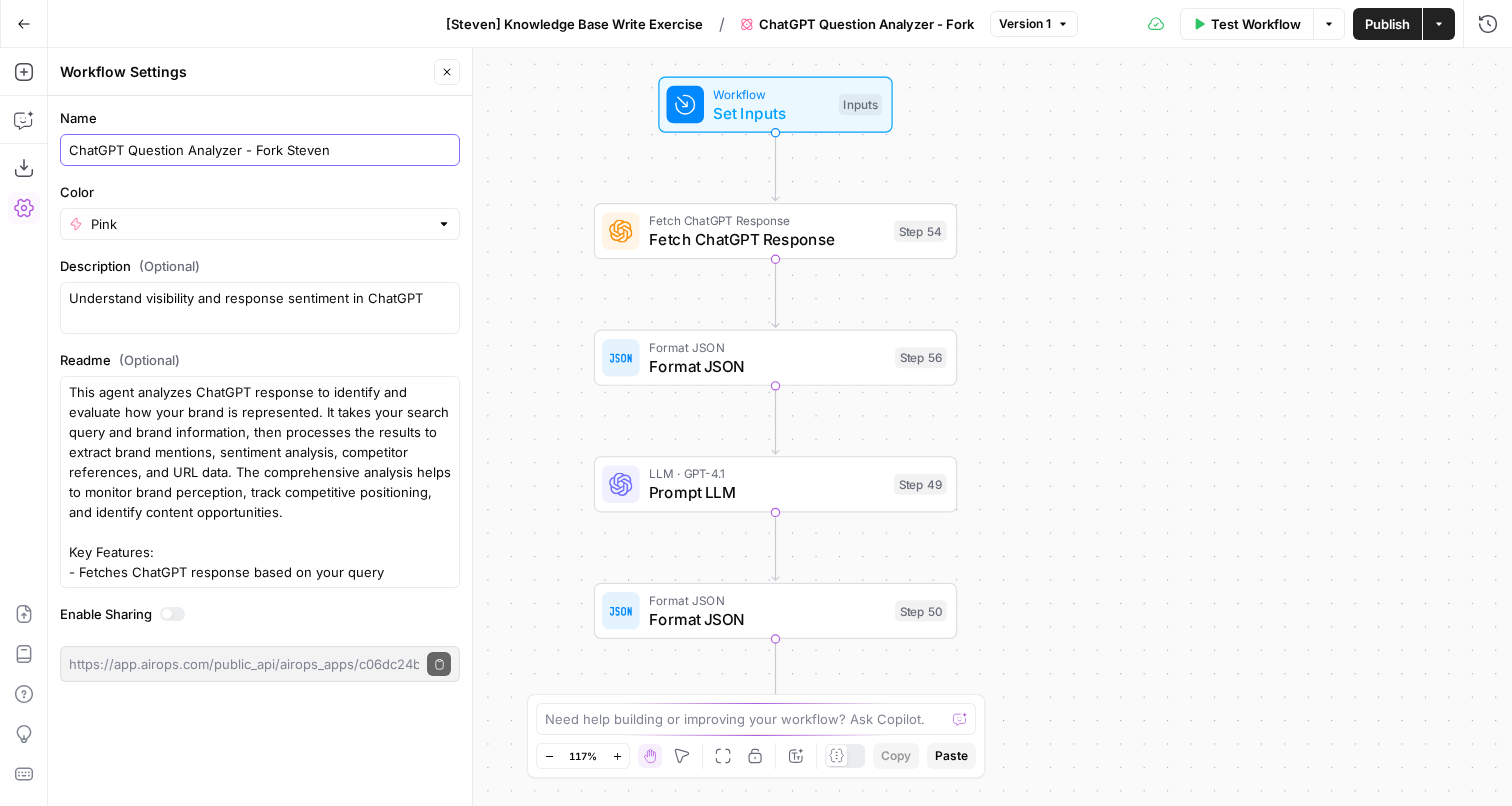 type on "ChatGPT Question Analyzer - Fork Steven" 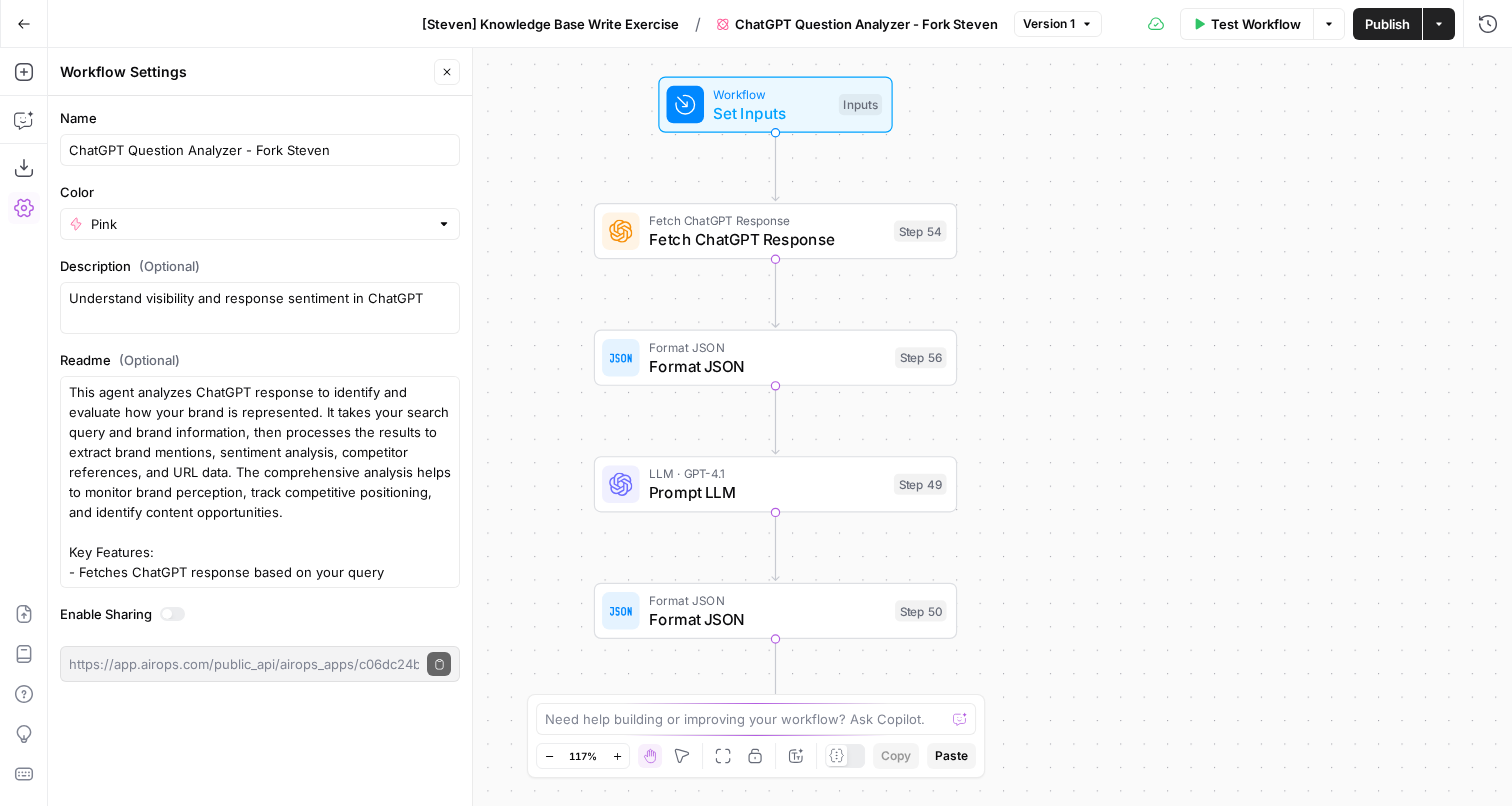 click on "Name" at bounding box center [260, 118] 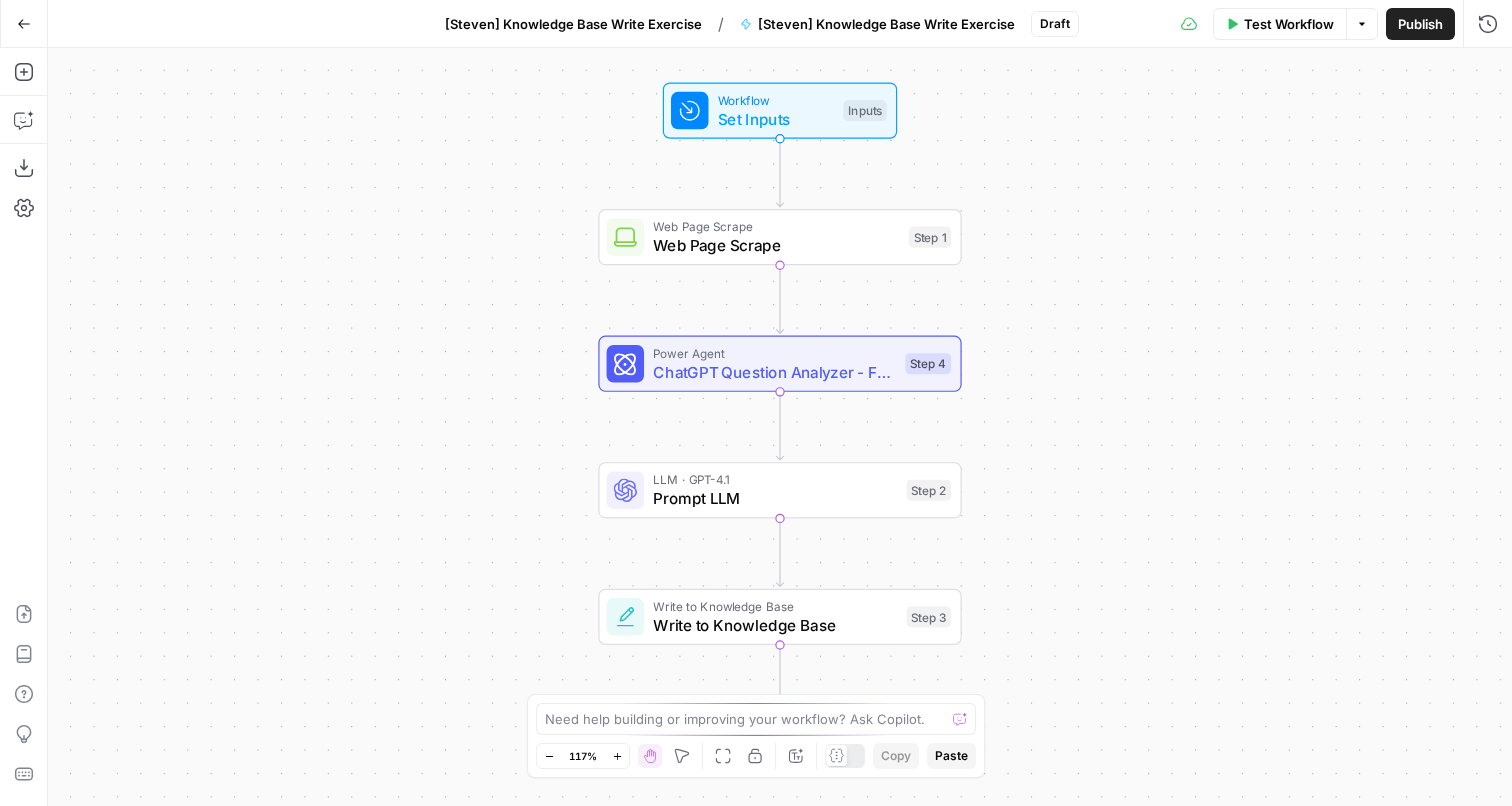 click on "Go Back" at bounding box center (24, 24) 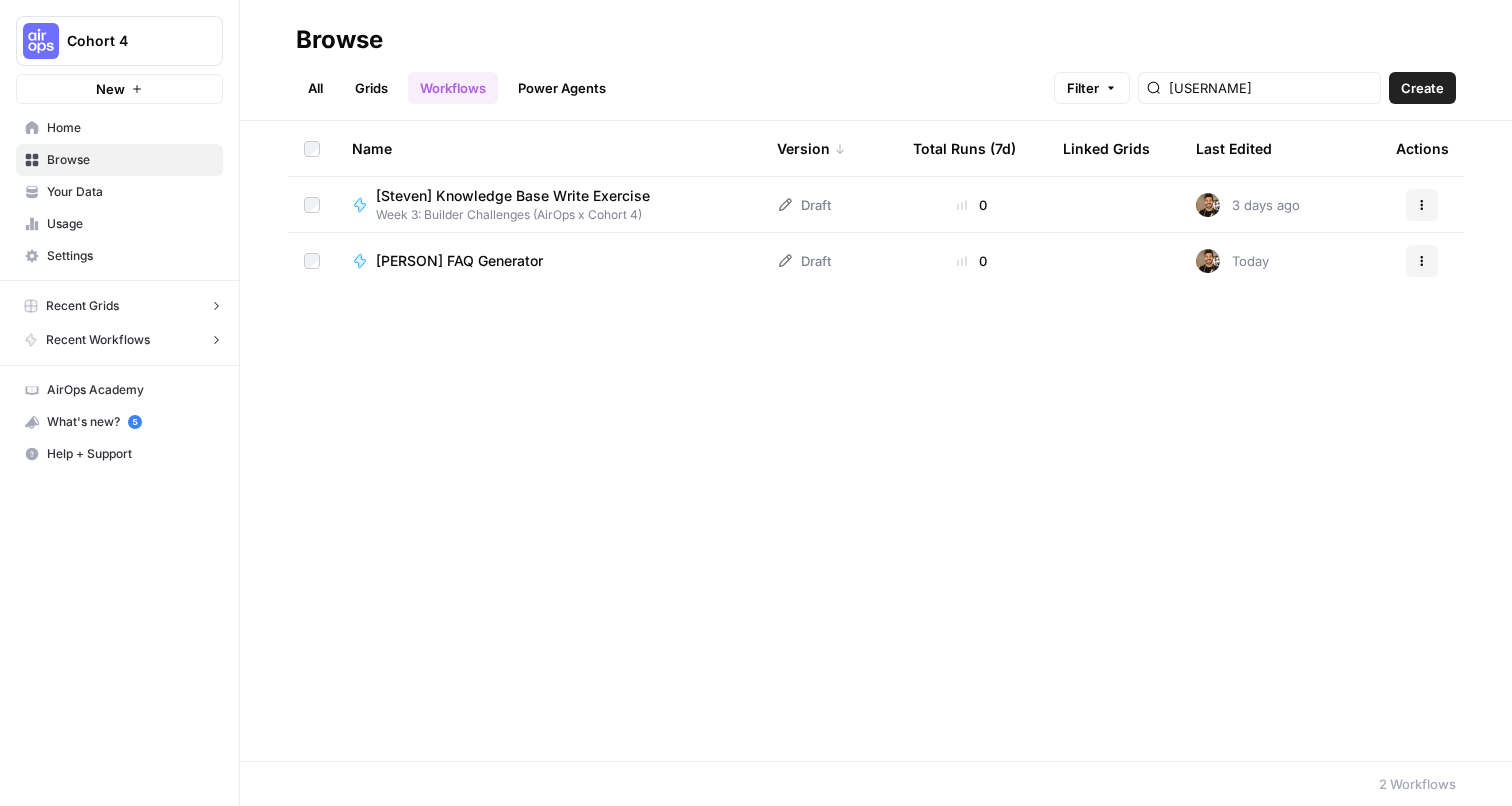 click on "Power Agents" at bounding box center (562, 88) 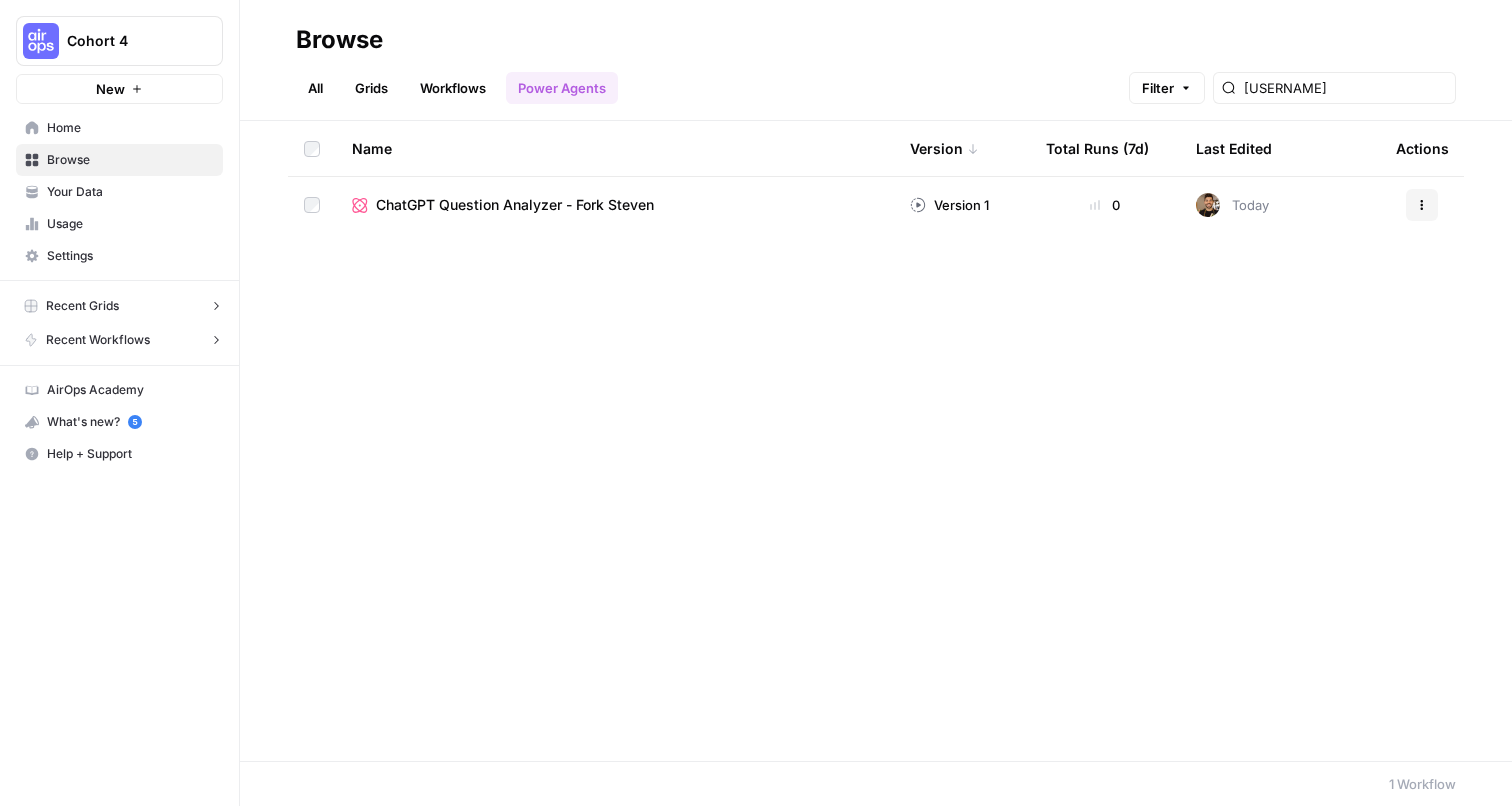 click 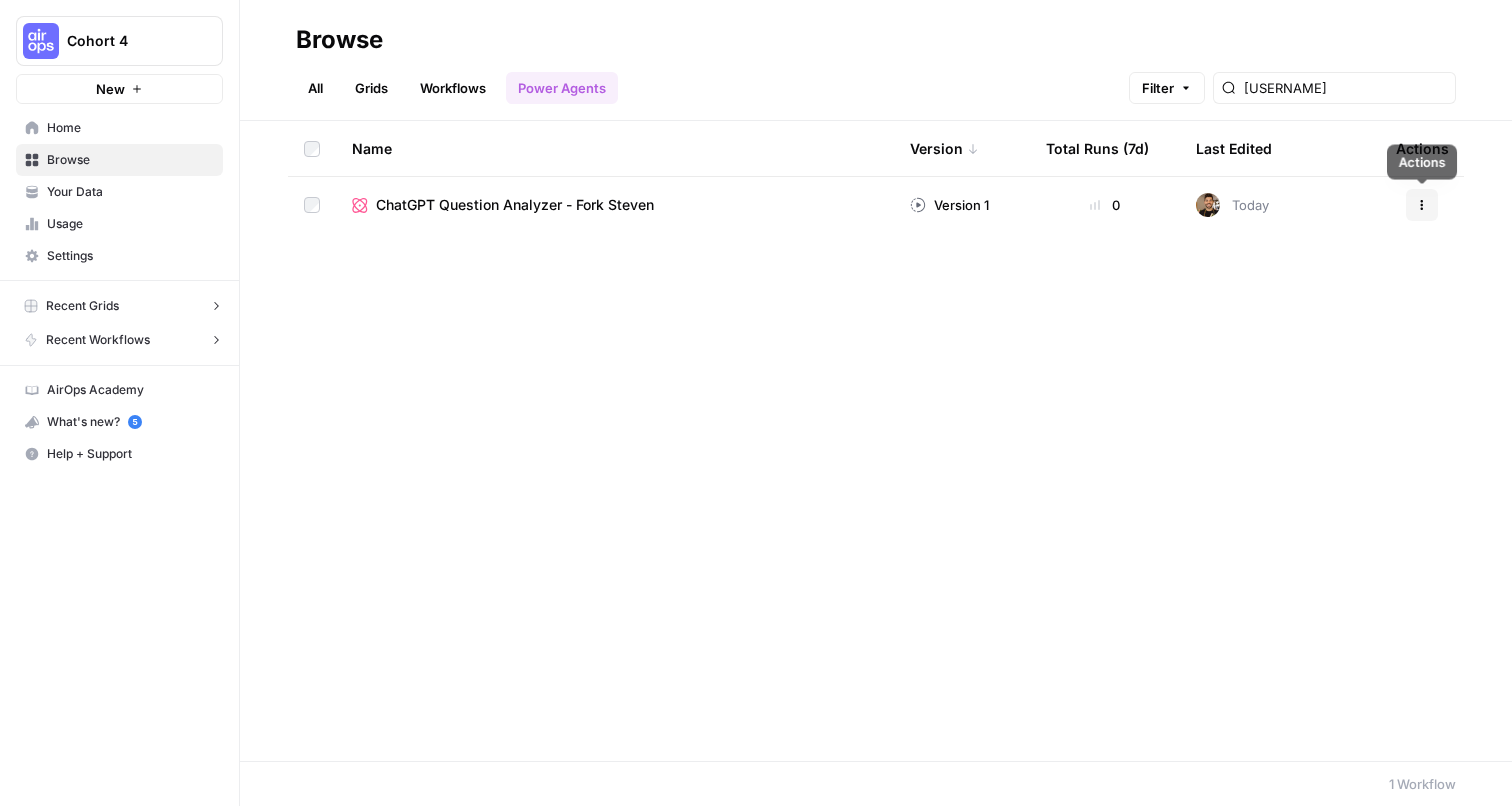 click 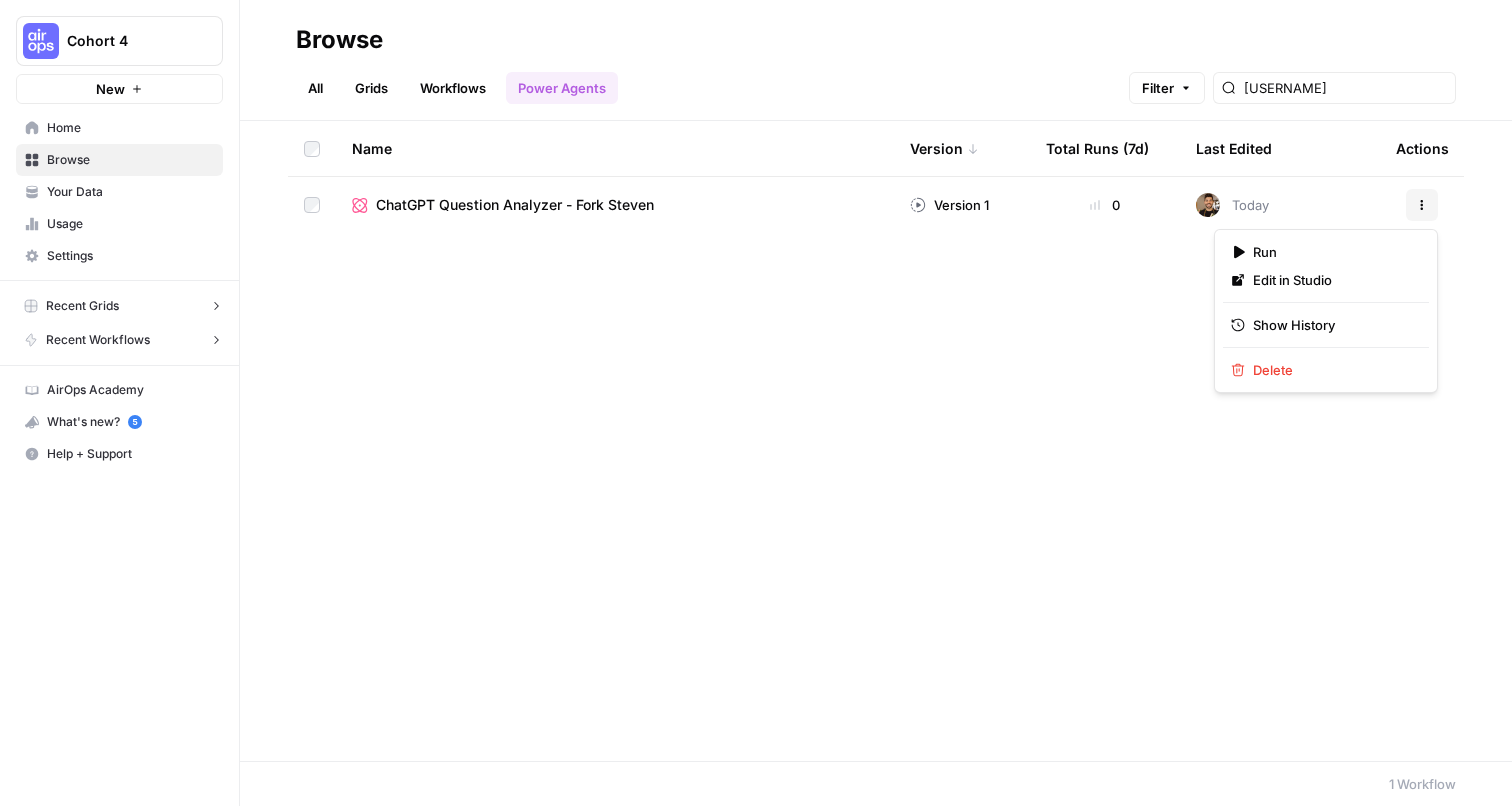 click on "Name Version Total Runs (7d) Last Edited Actions ChatGPT Question Analyzer - Fork [PERSON]   Version 1 0 Today Actions" at bounding box center (876, 441) 